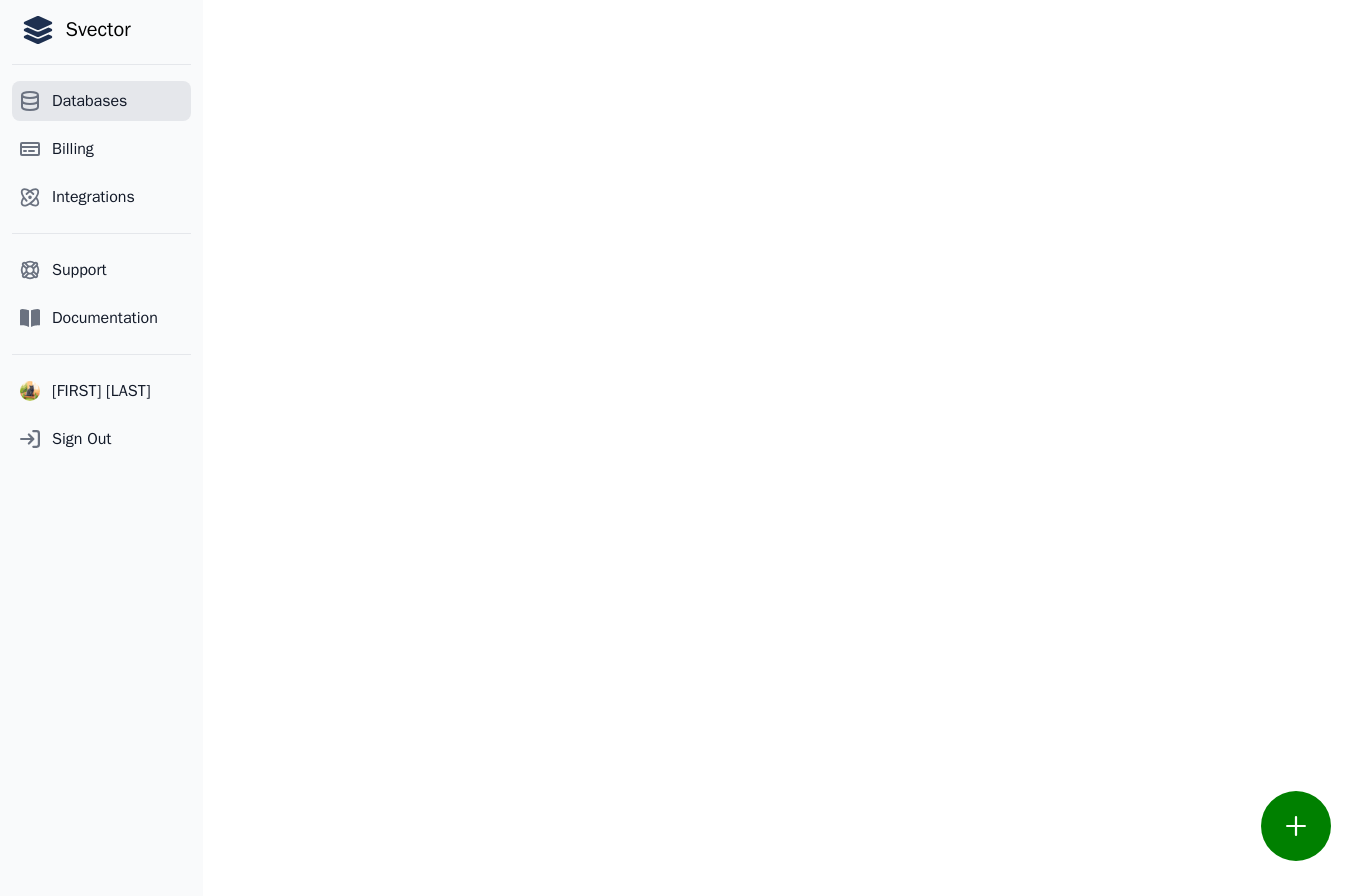 scroll, scrollTop: 0, scrollLeft: 0, axis: both 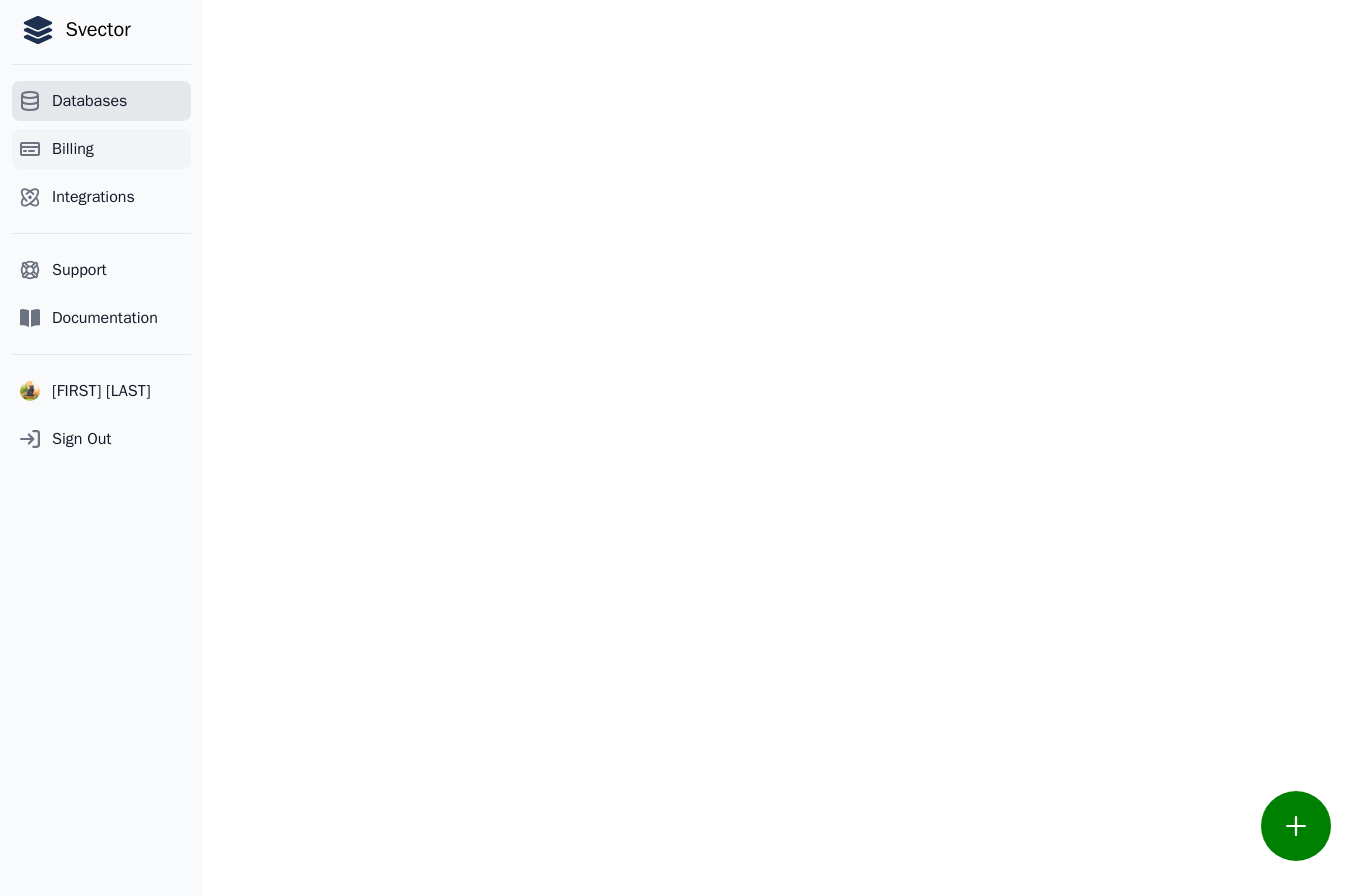 click on "Billing" at bounding box center [101, 149] 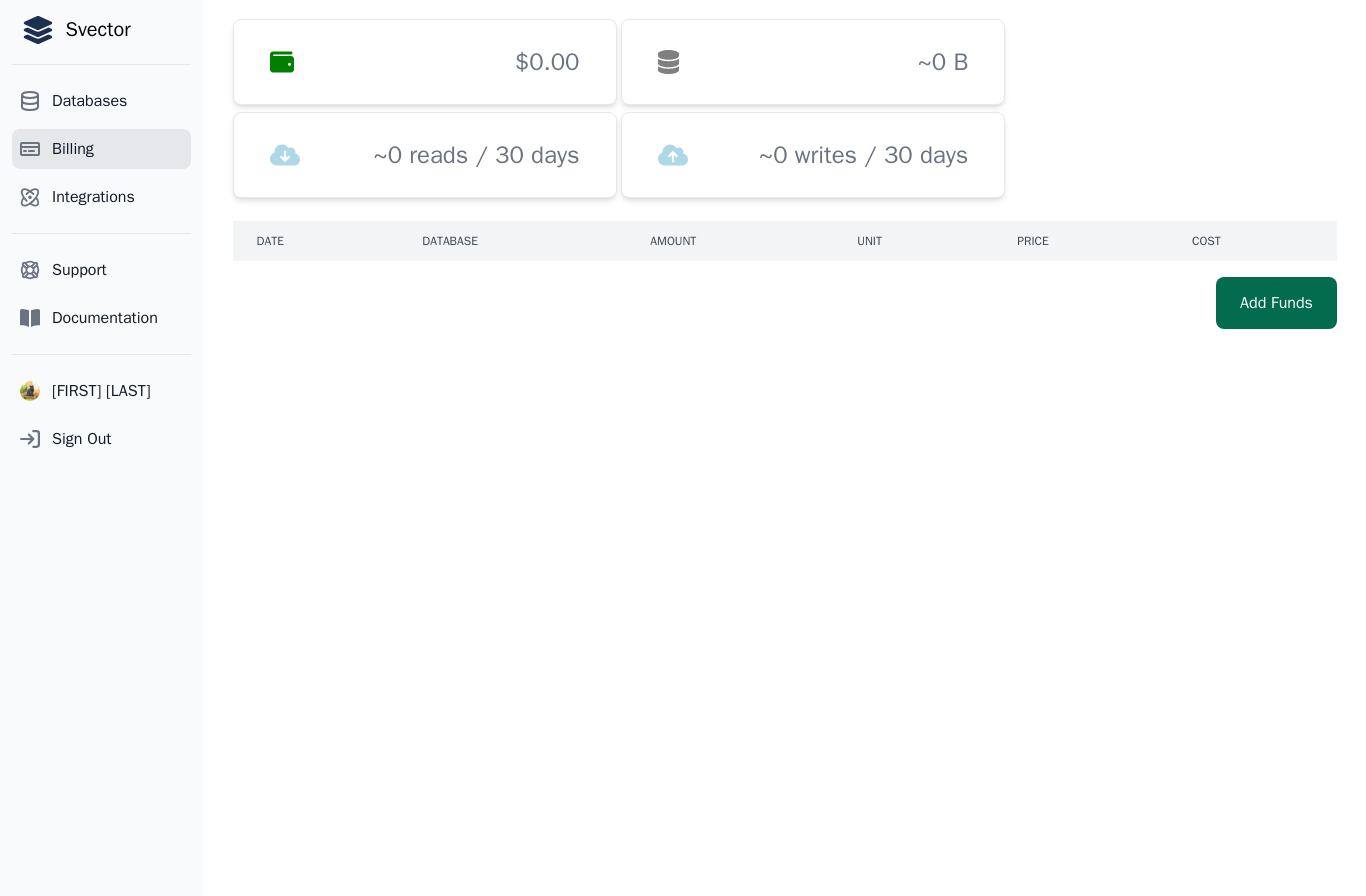 scroll, scrollTop: 0, scrollLeft: 0, axis: both 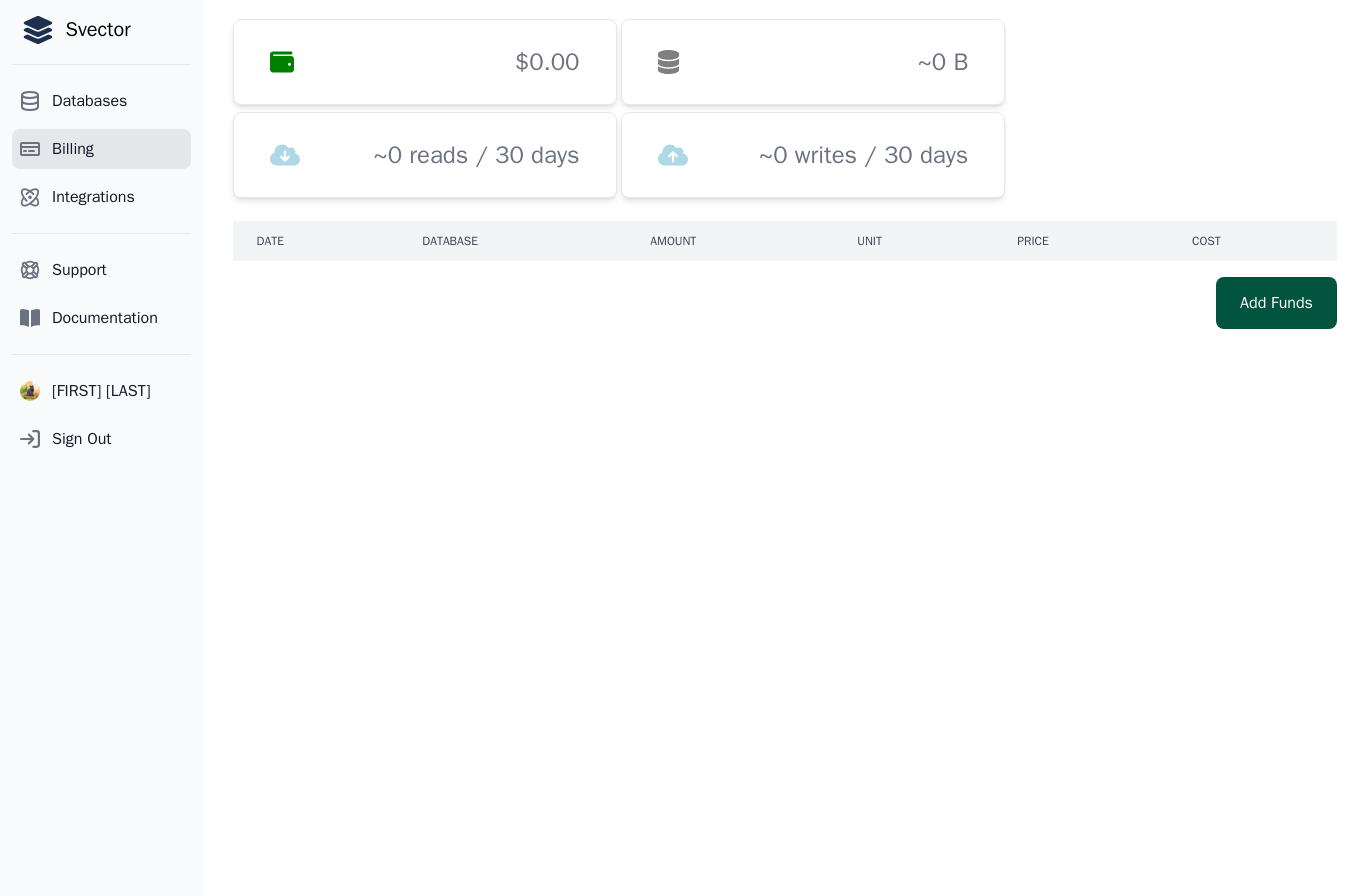 click on "Add Funds" at bounding box center (1276, 303) 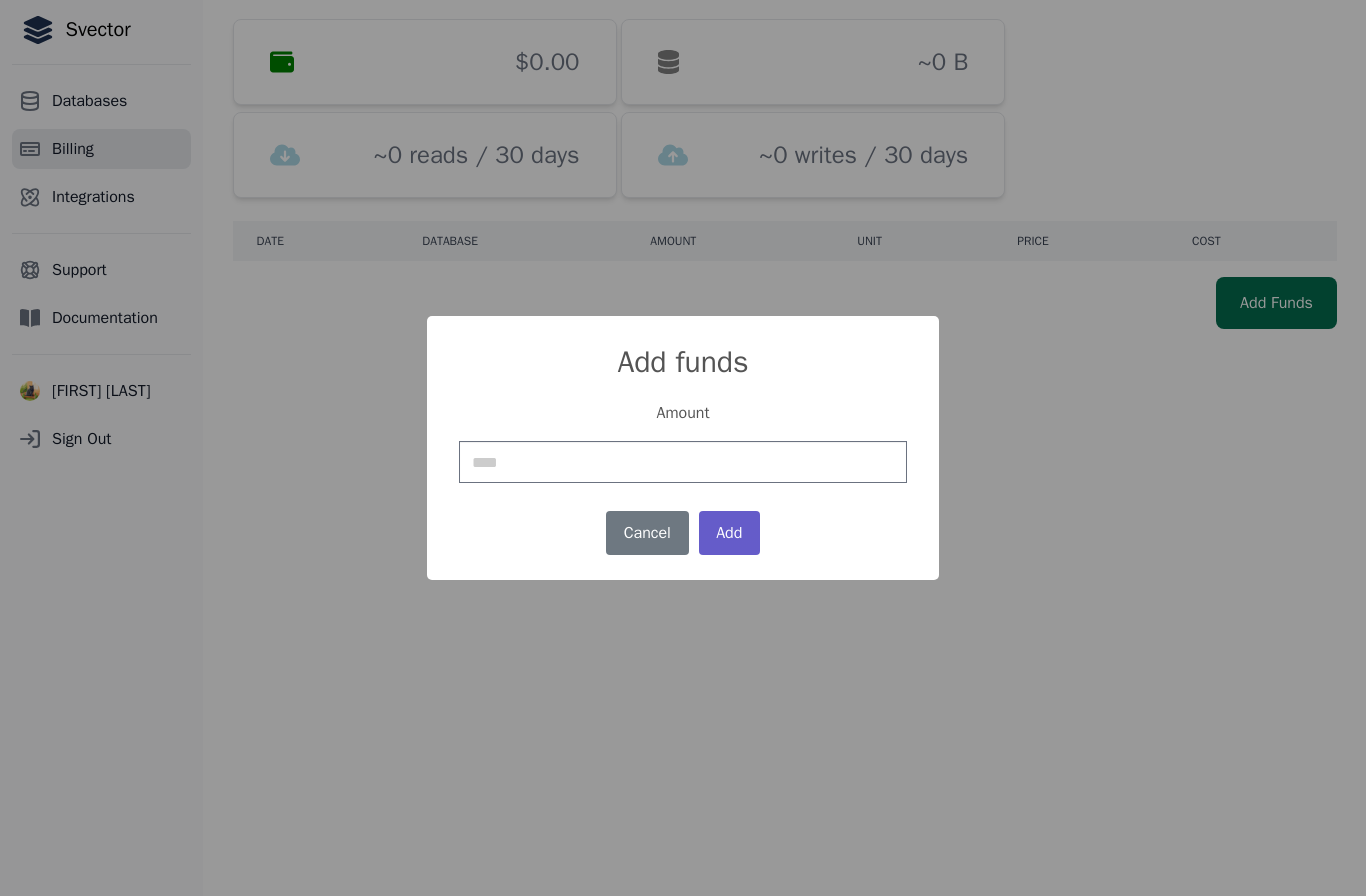 type on "****" 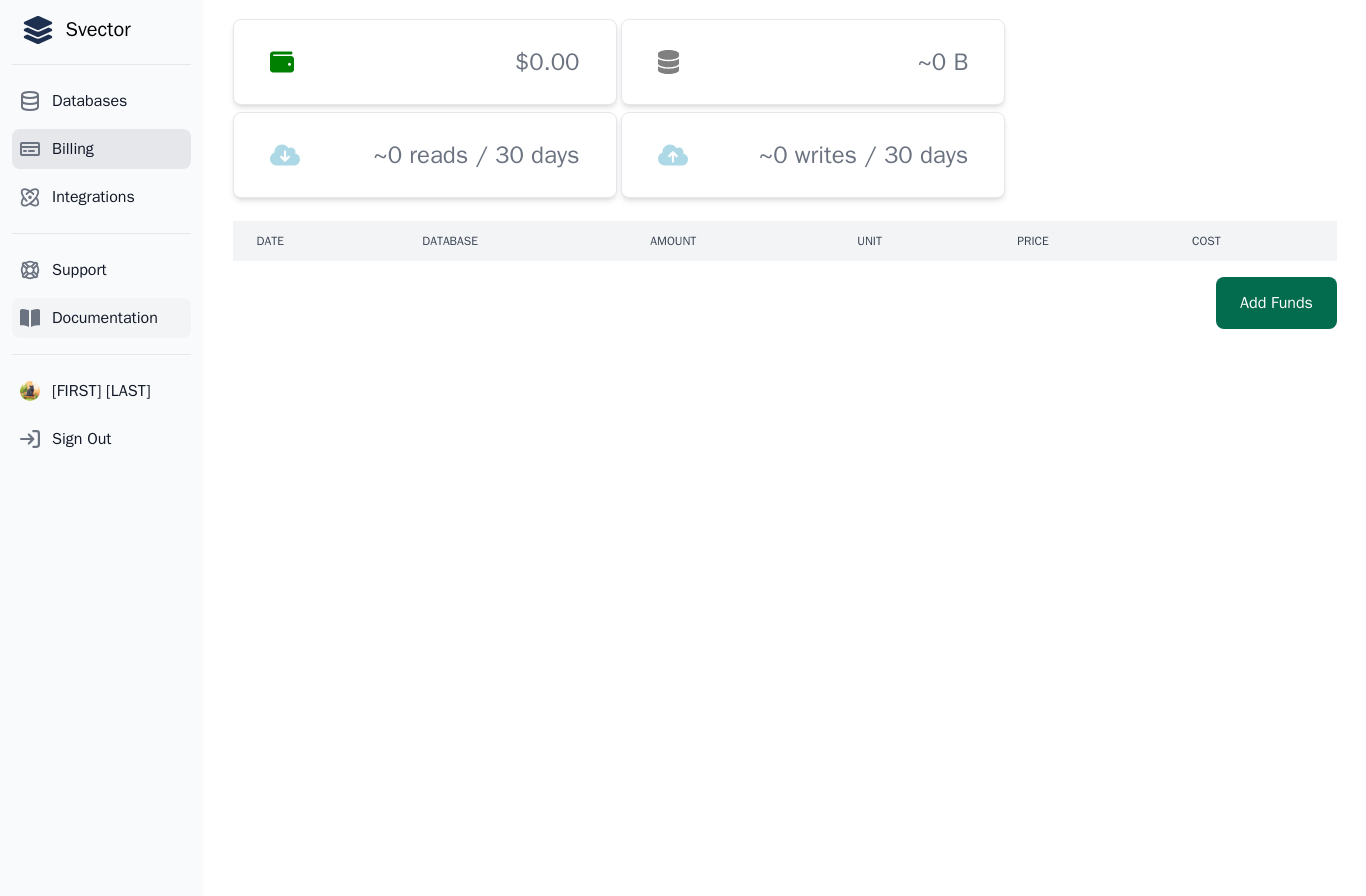 click on "Documentation" at bounding box center (105, 318) 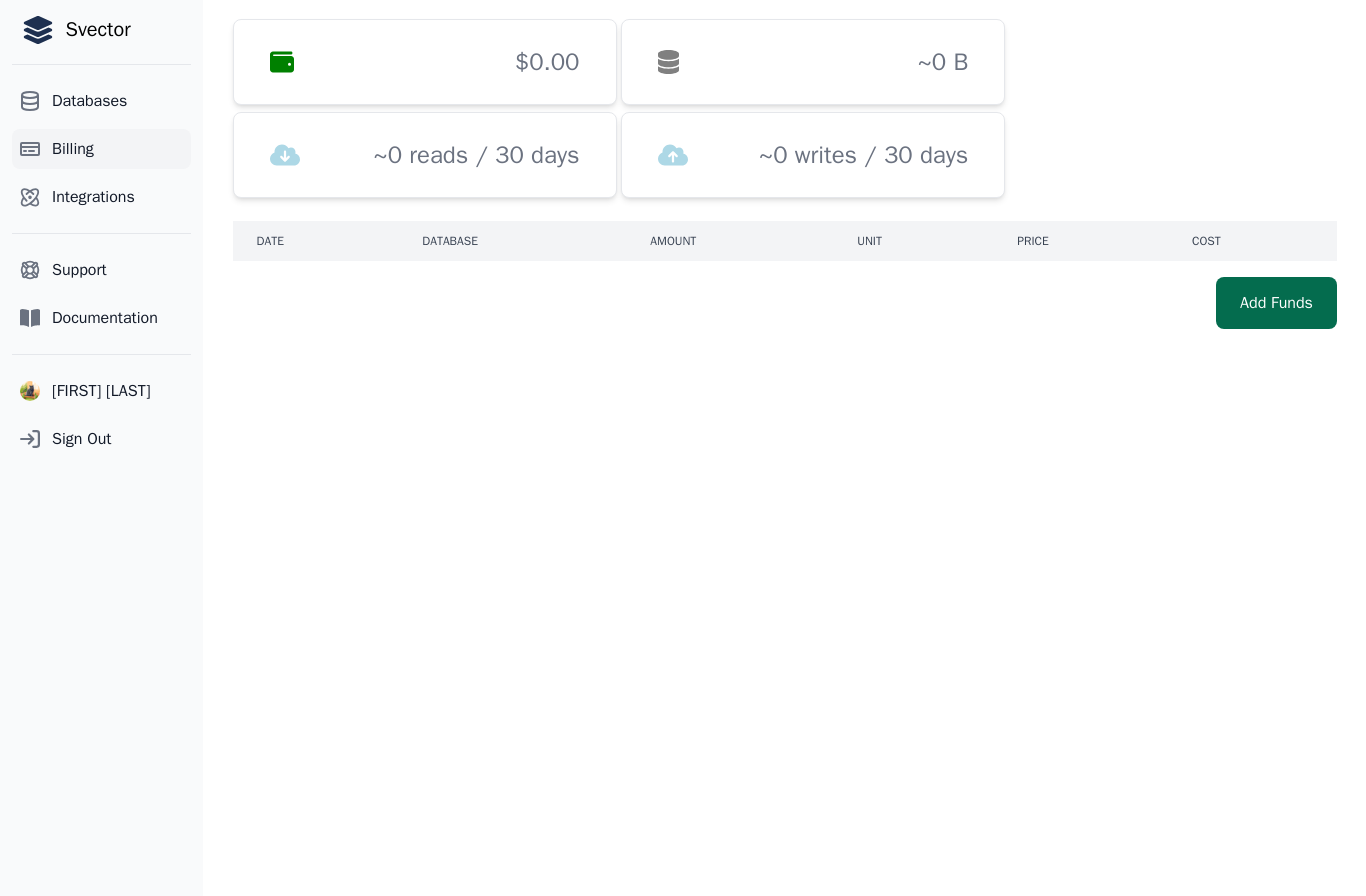 click on "Billing" at bounding box center [73, 149] 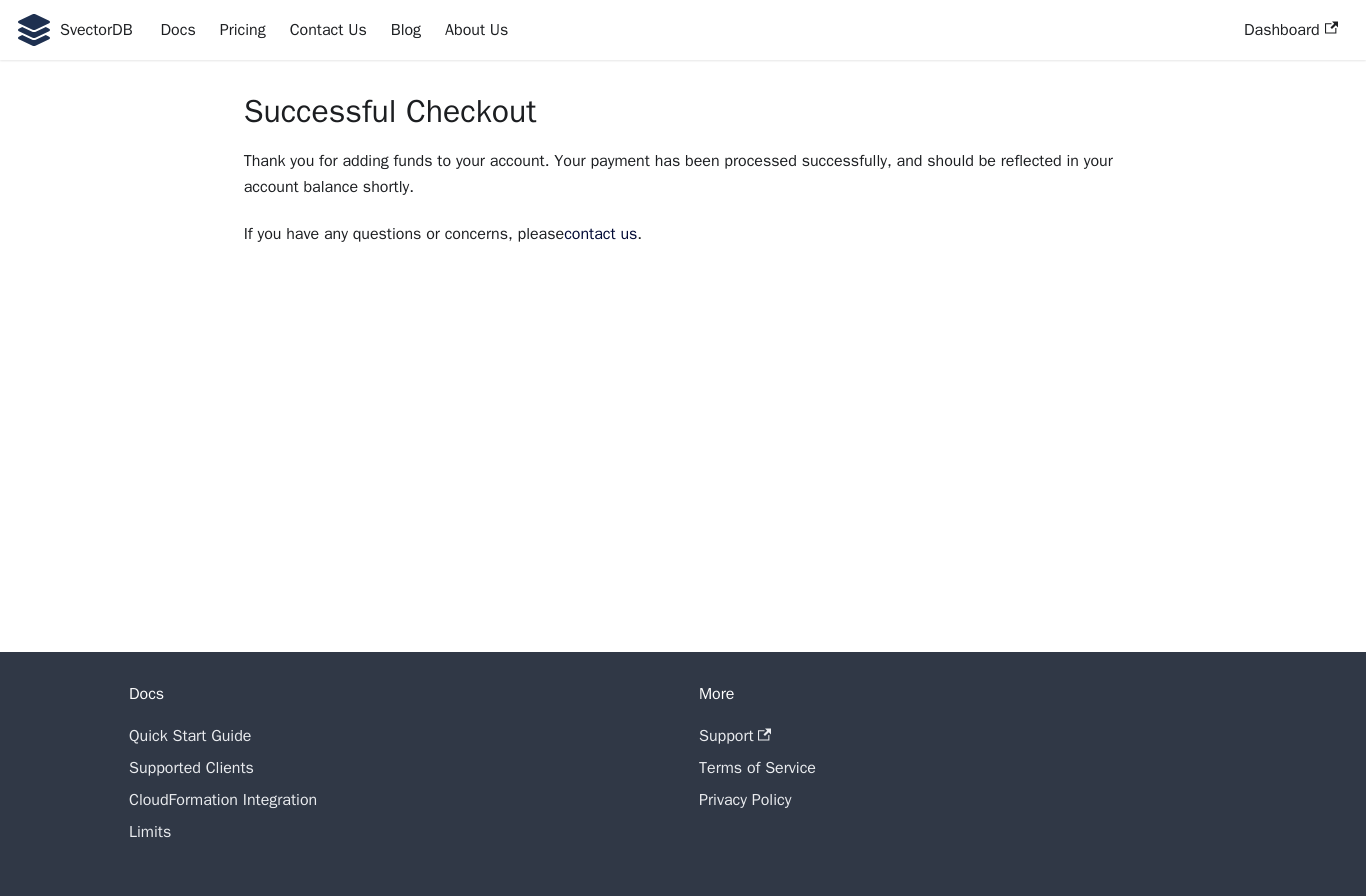 scroll, scrollTop: 0, scrollLeft: 0, axis: both 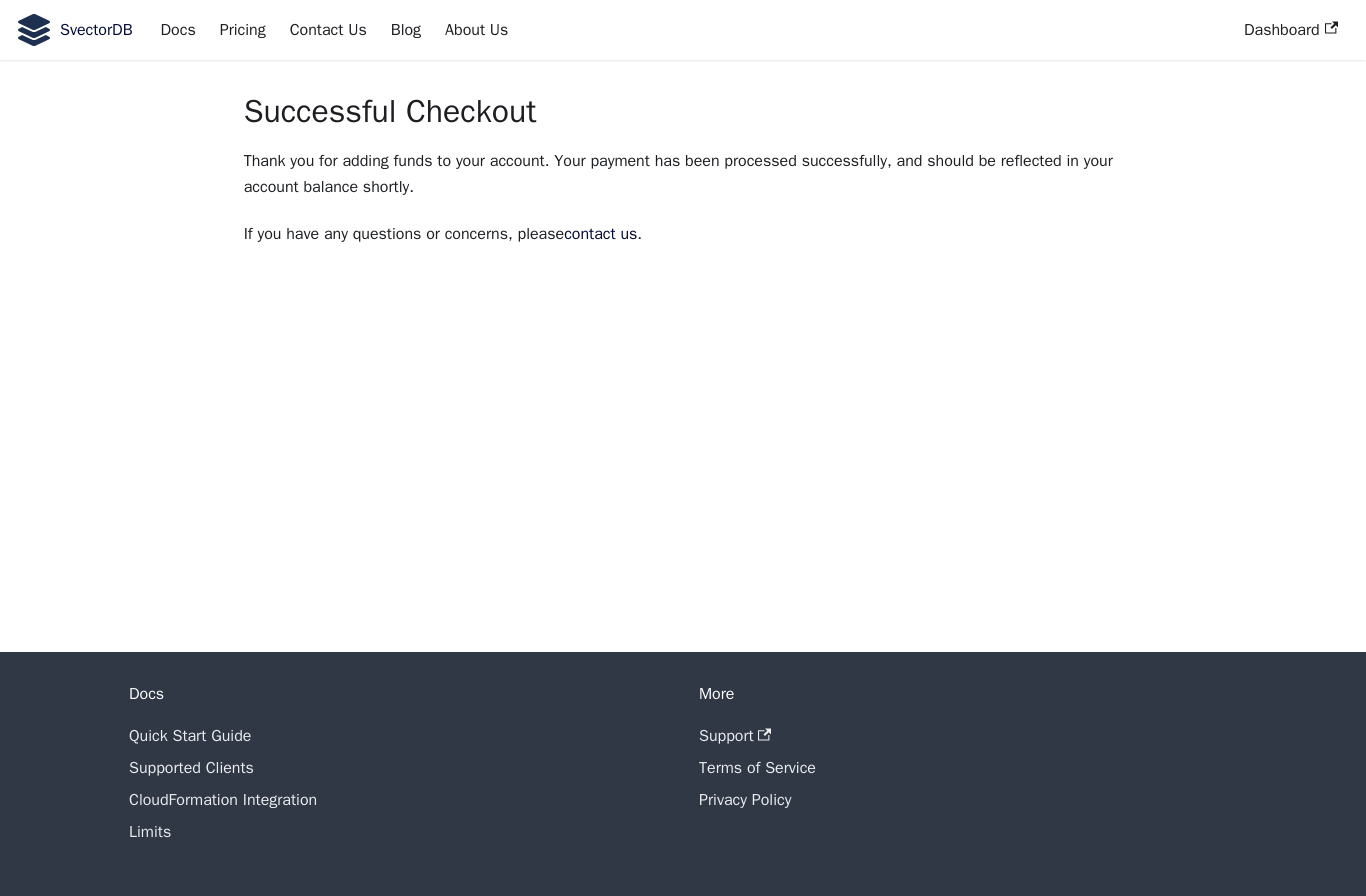 click on "SvectorDB" at bounding box center (96, 30) 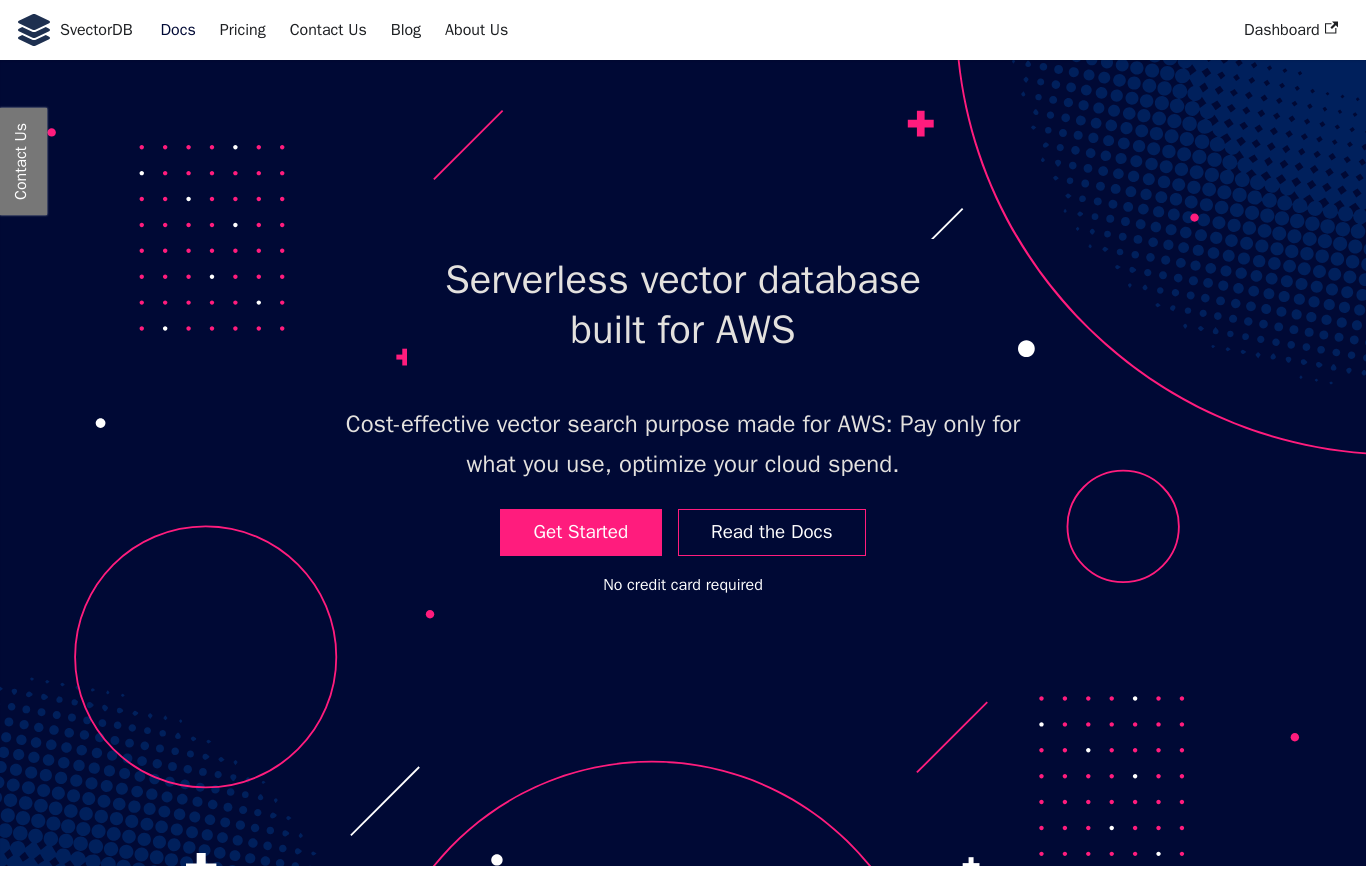 click on "Docs" at bounding box center [178, 30] 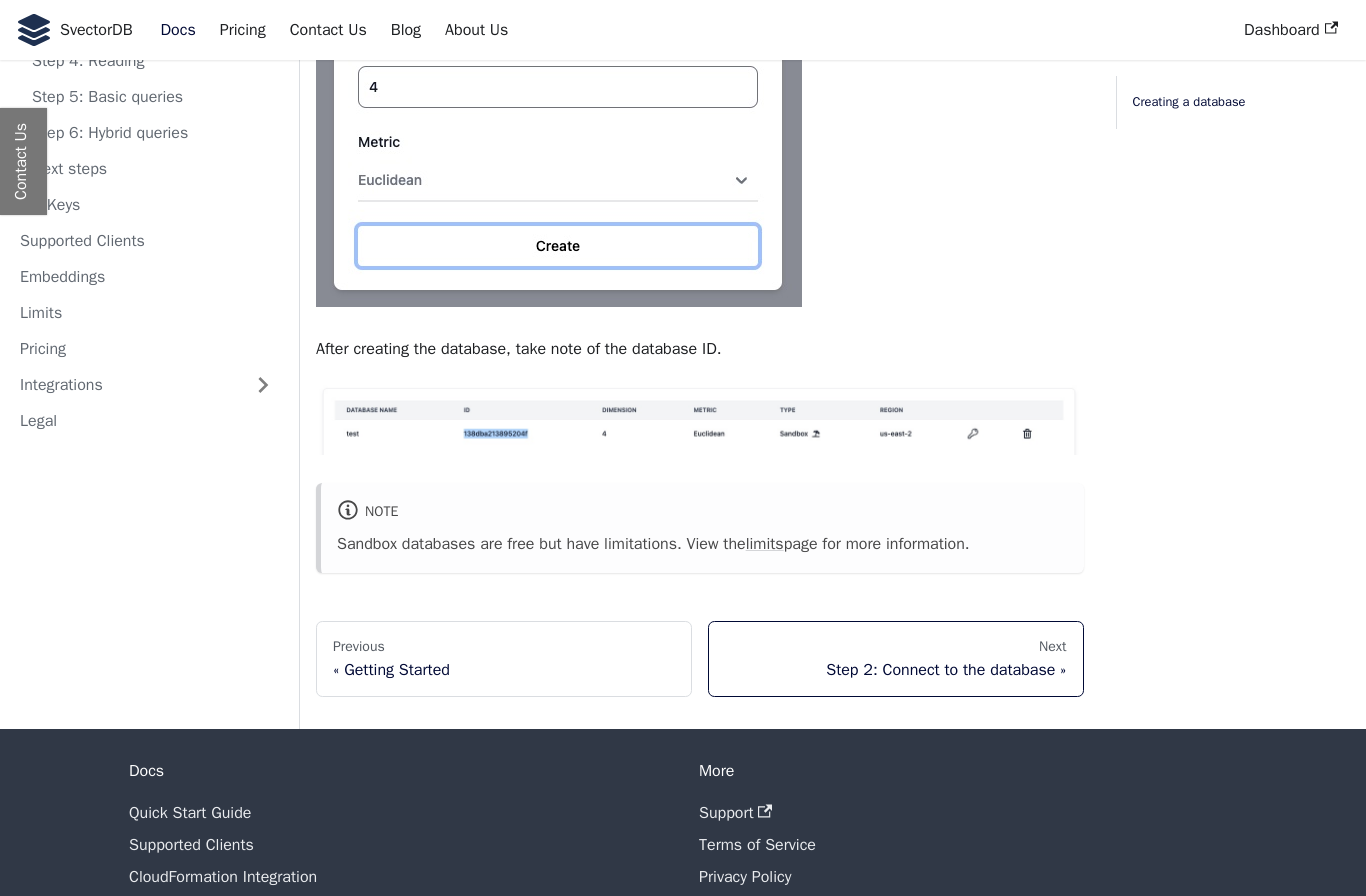 scroll, scrollTop: 1155, scrollLeft: 0, axis: vertical 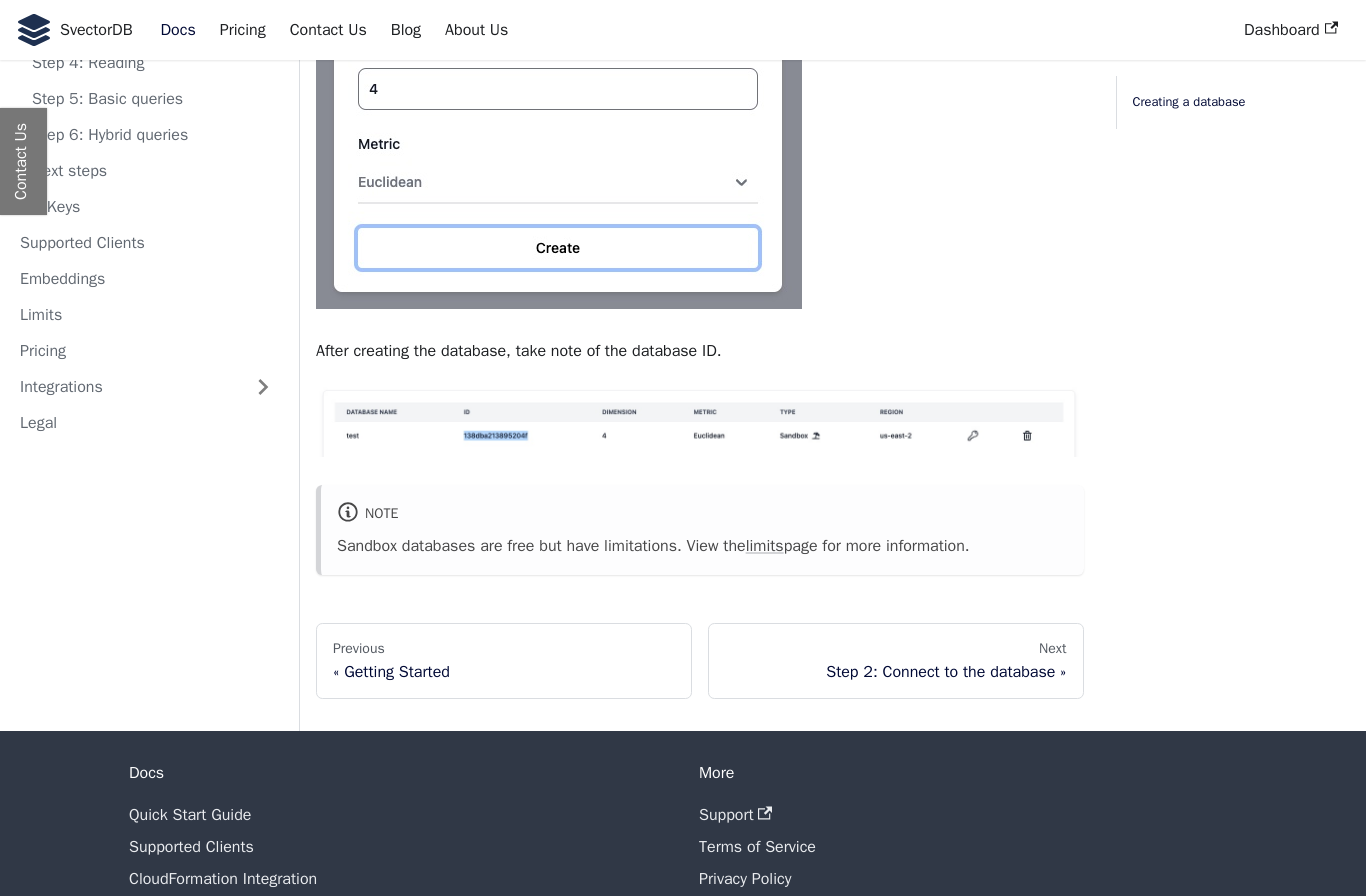 click on "limits" at bounding box center (765, 546) 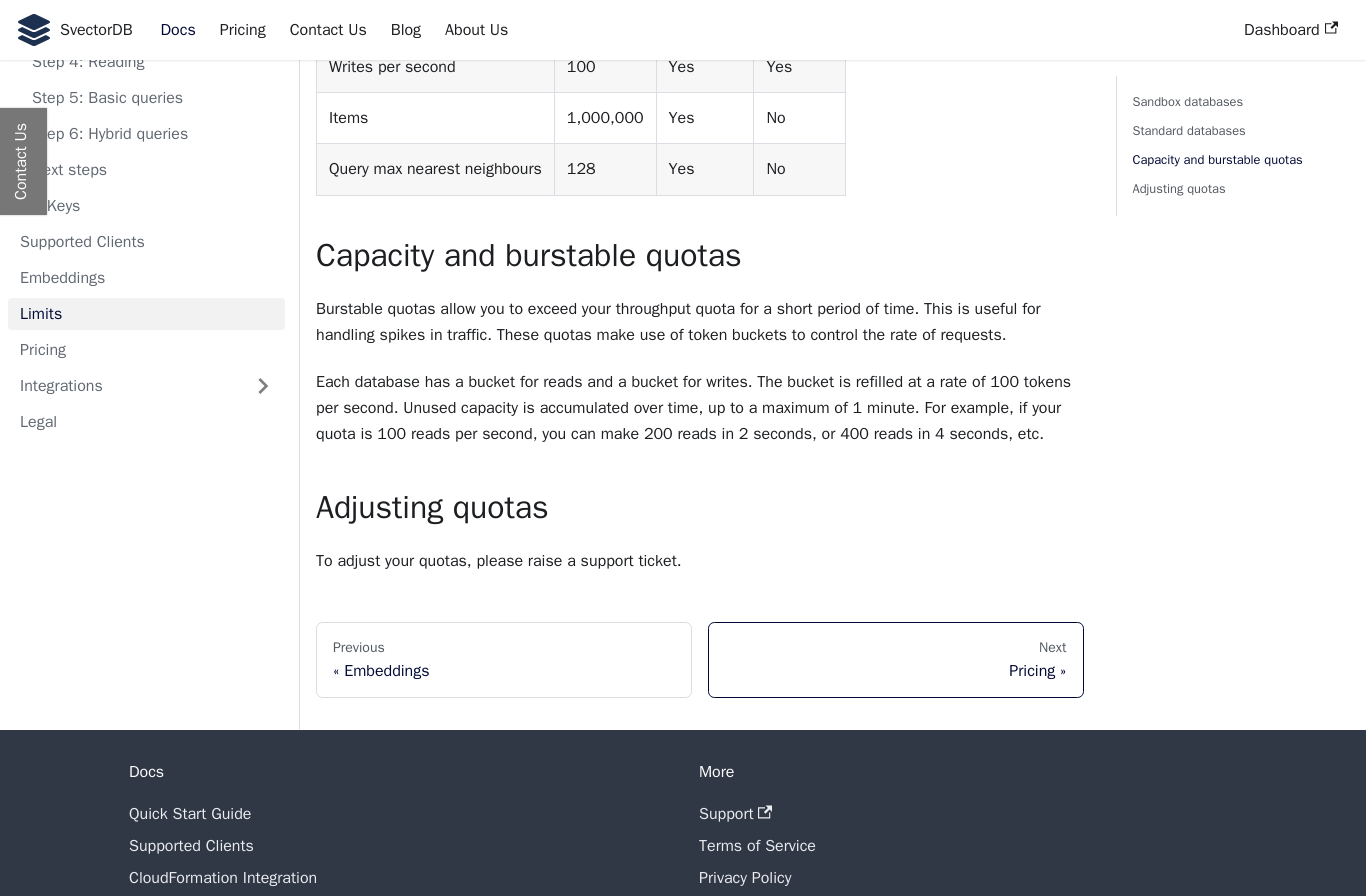scroll, scrollTop: 774, scrollLeft: 0, axis: vertical 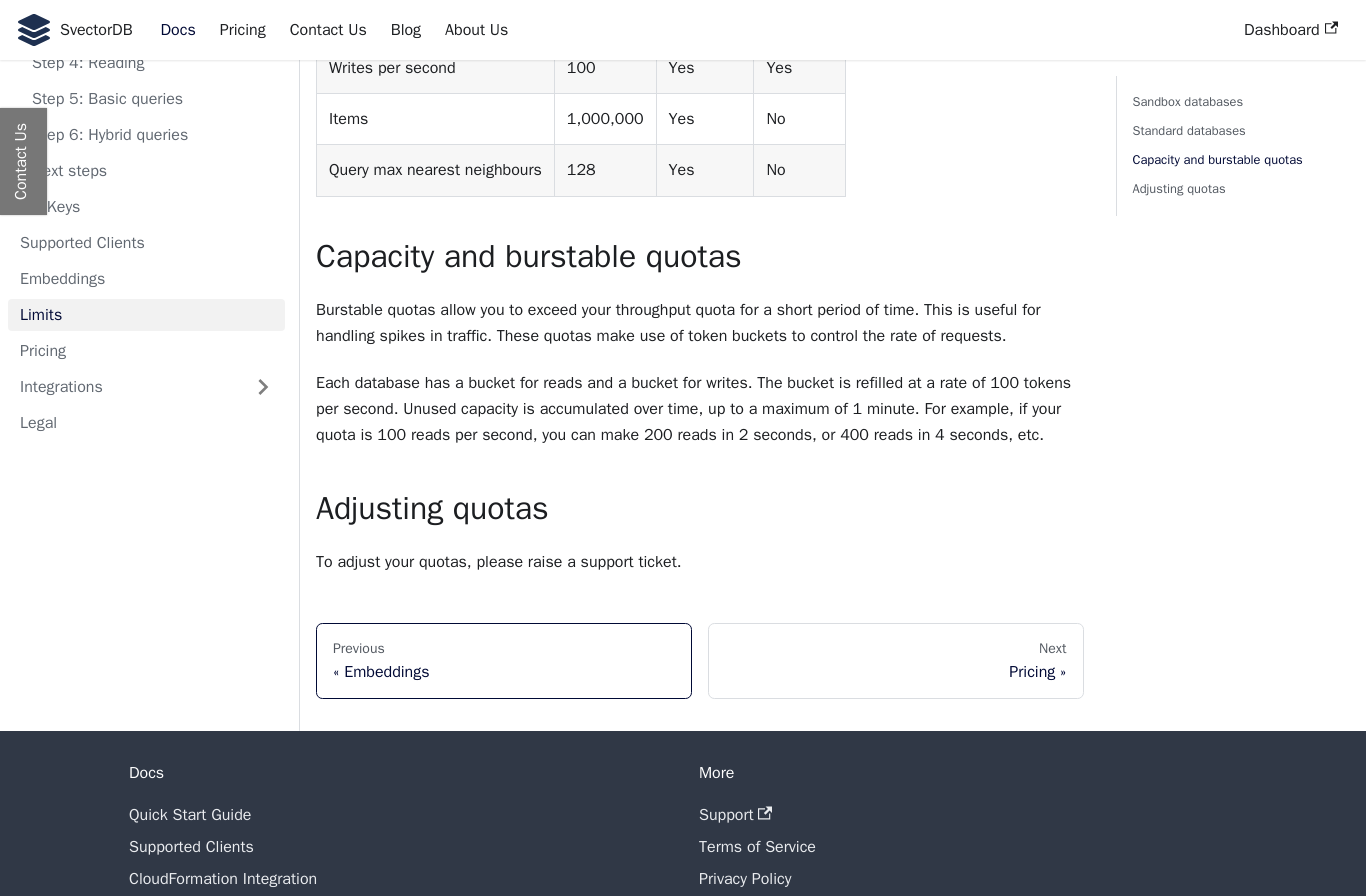 click on "Embeddings" at bounding box center [504, 672] 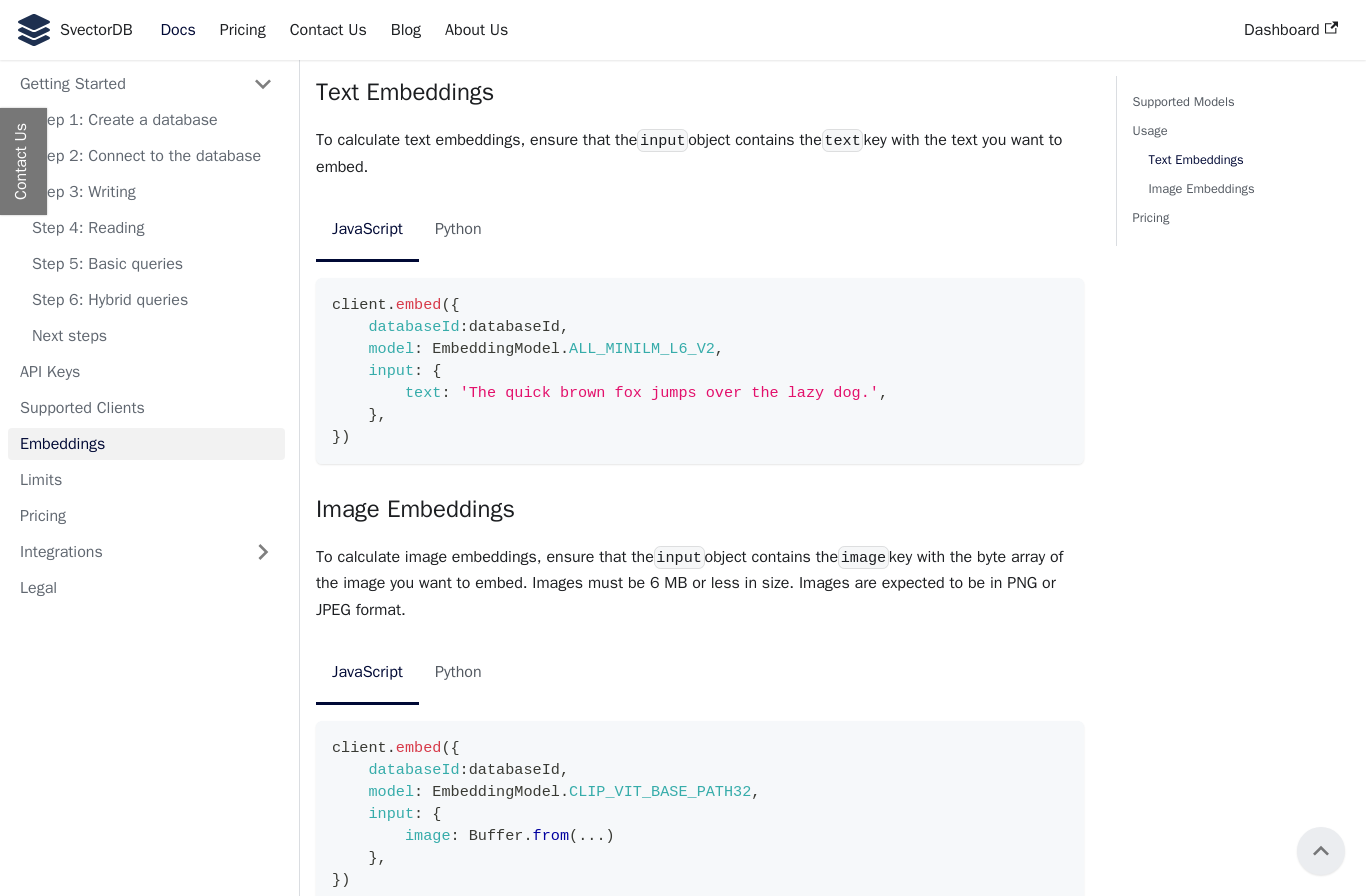 scroll, scrollTop: 719, scrollLeft: 0, axis: vertical 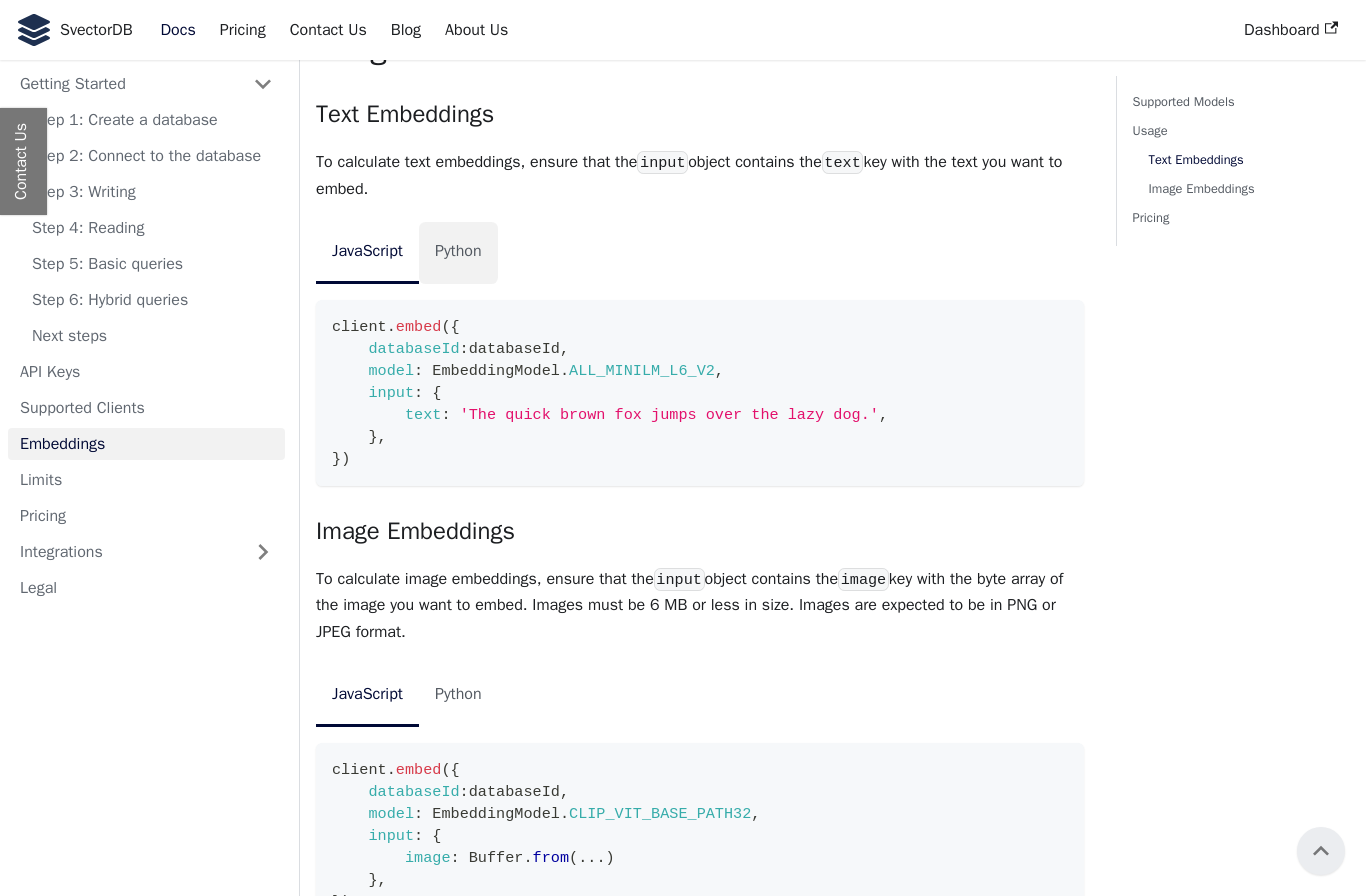 click on "Python" at bounding box center [458, 252] 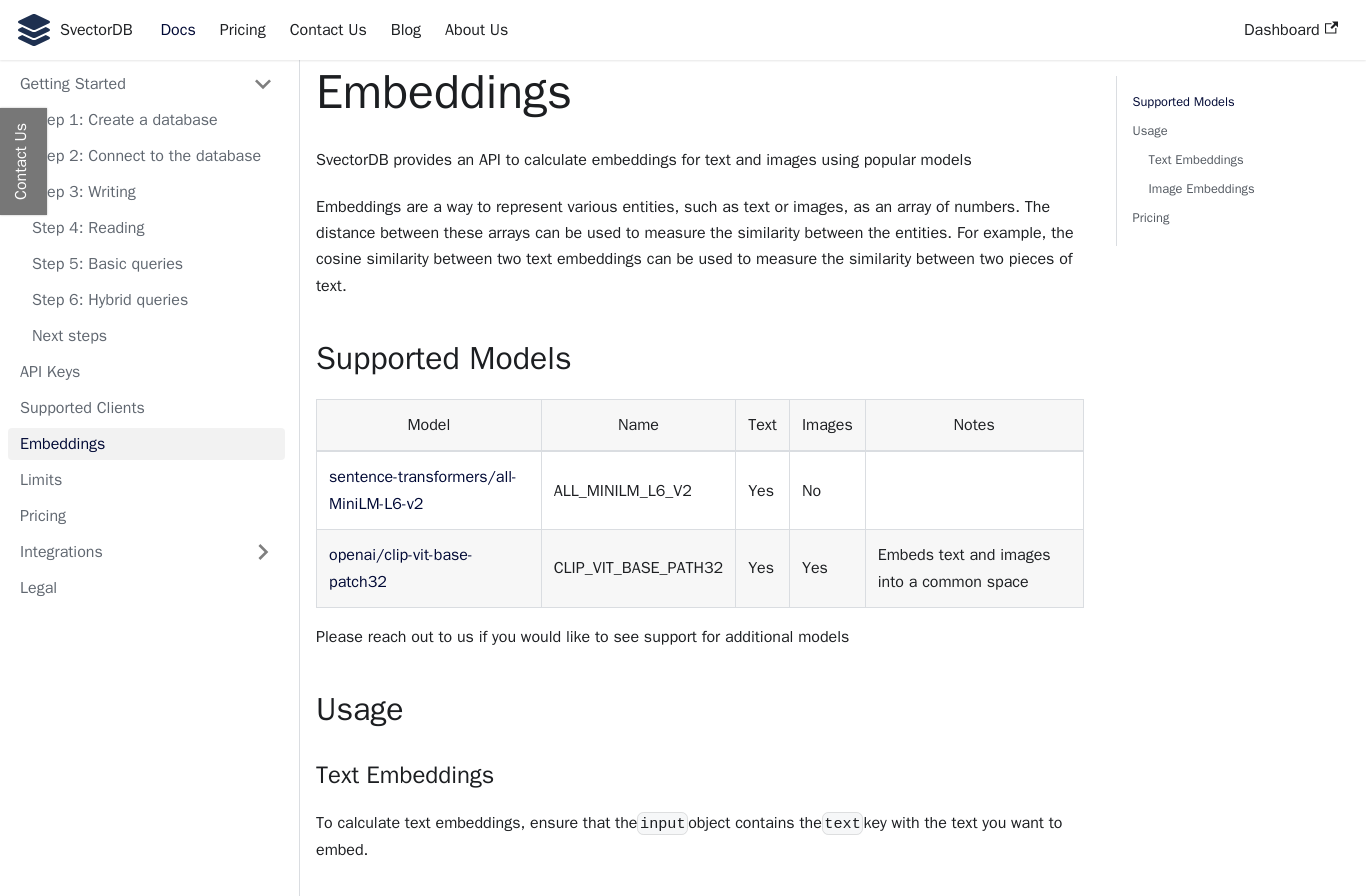 scroll, scrollTop: 0, scrollLeft: 0, axis: both 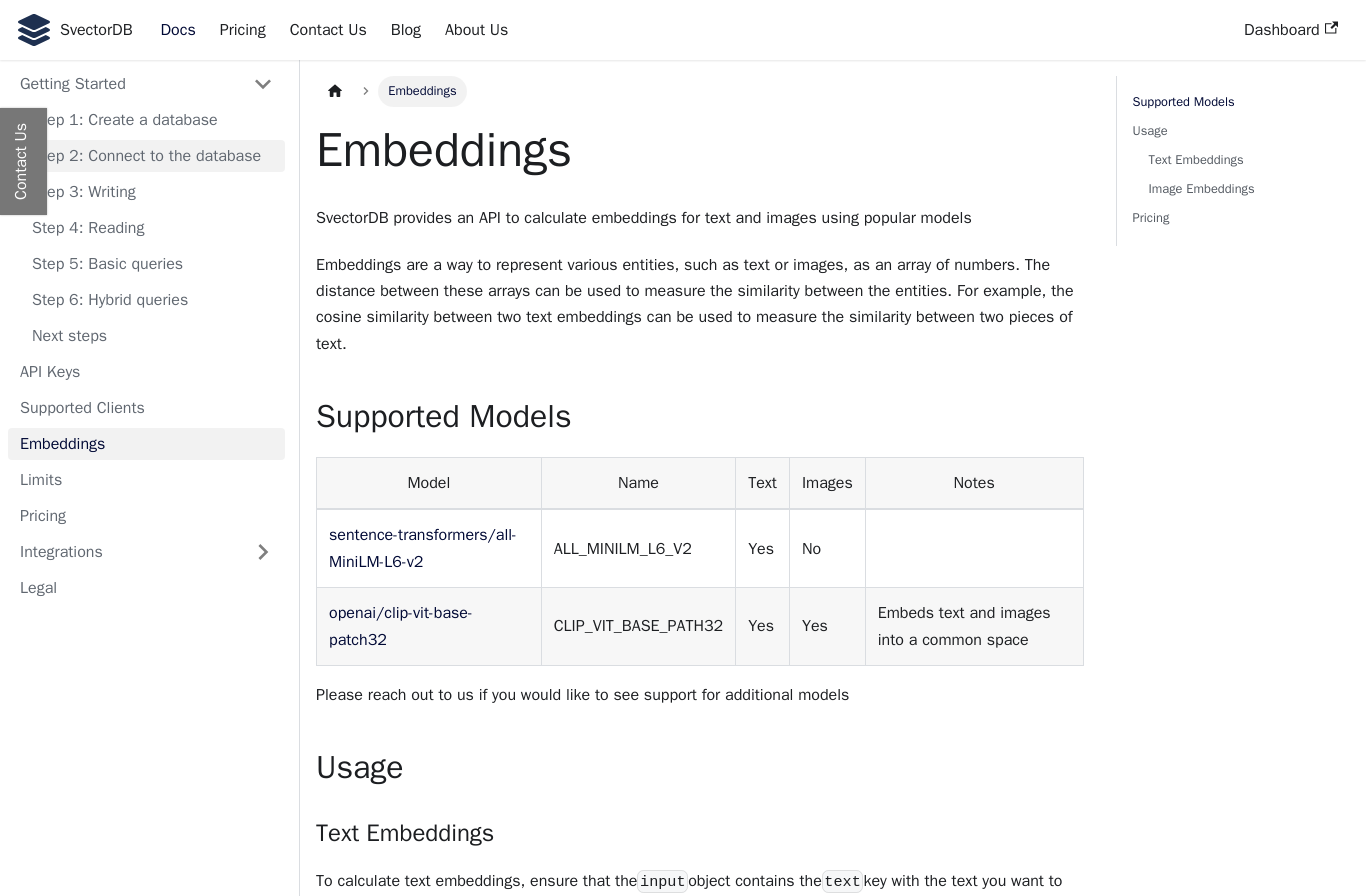 click on "Step 2: Connect to the database" at bounding box center (152, 156) 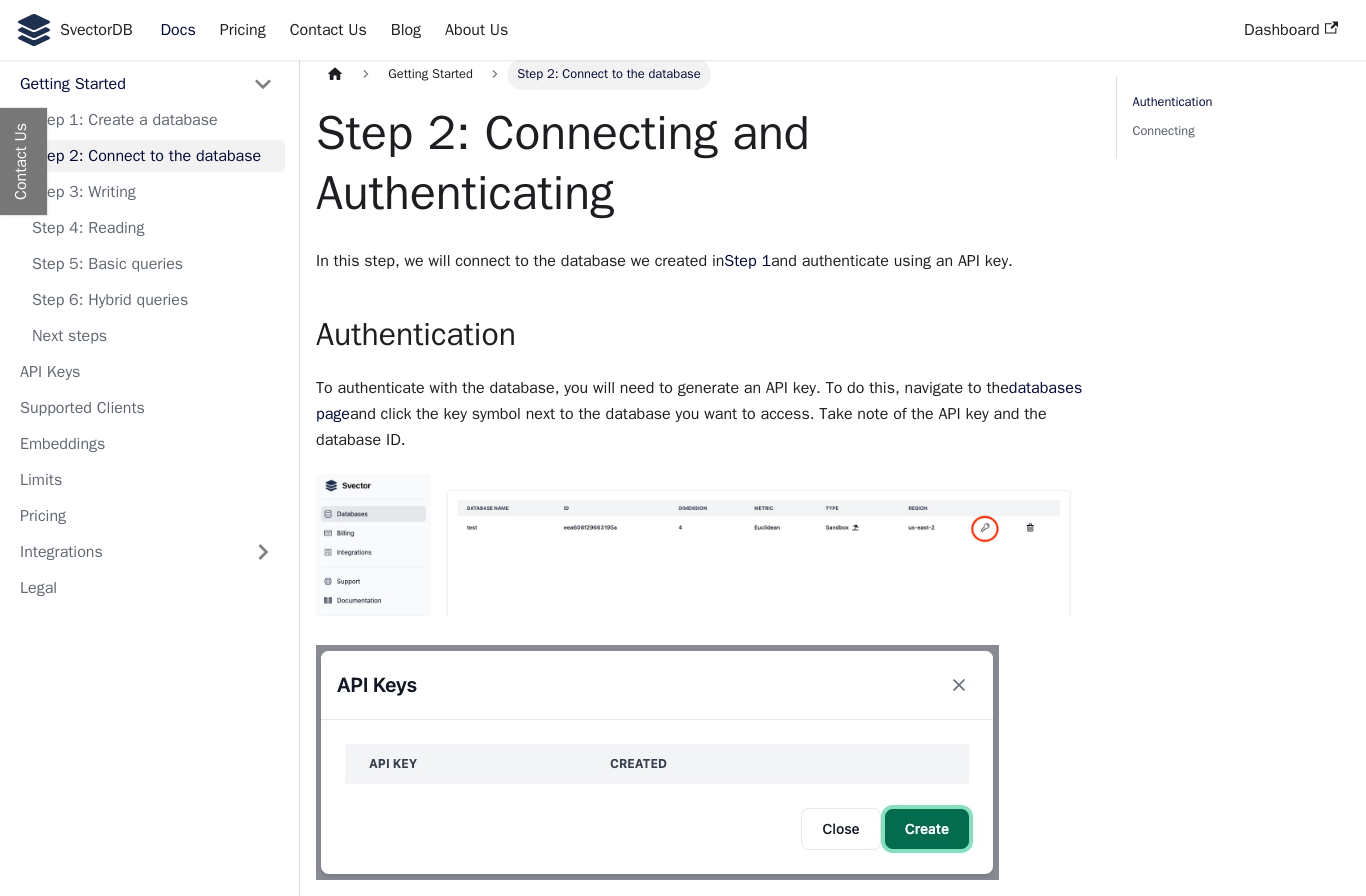 scroll, scrollTop: 18, scrollLeft: 0, axis: vertical 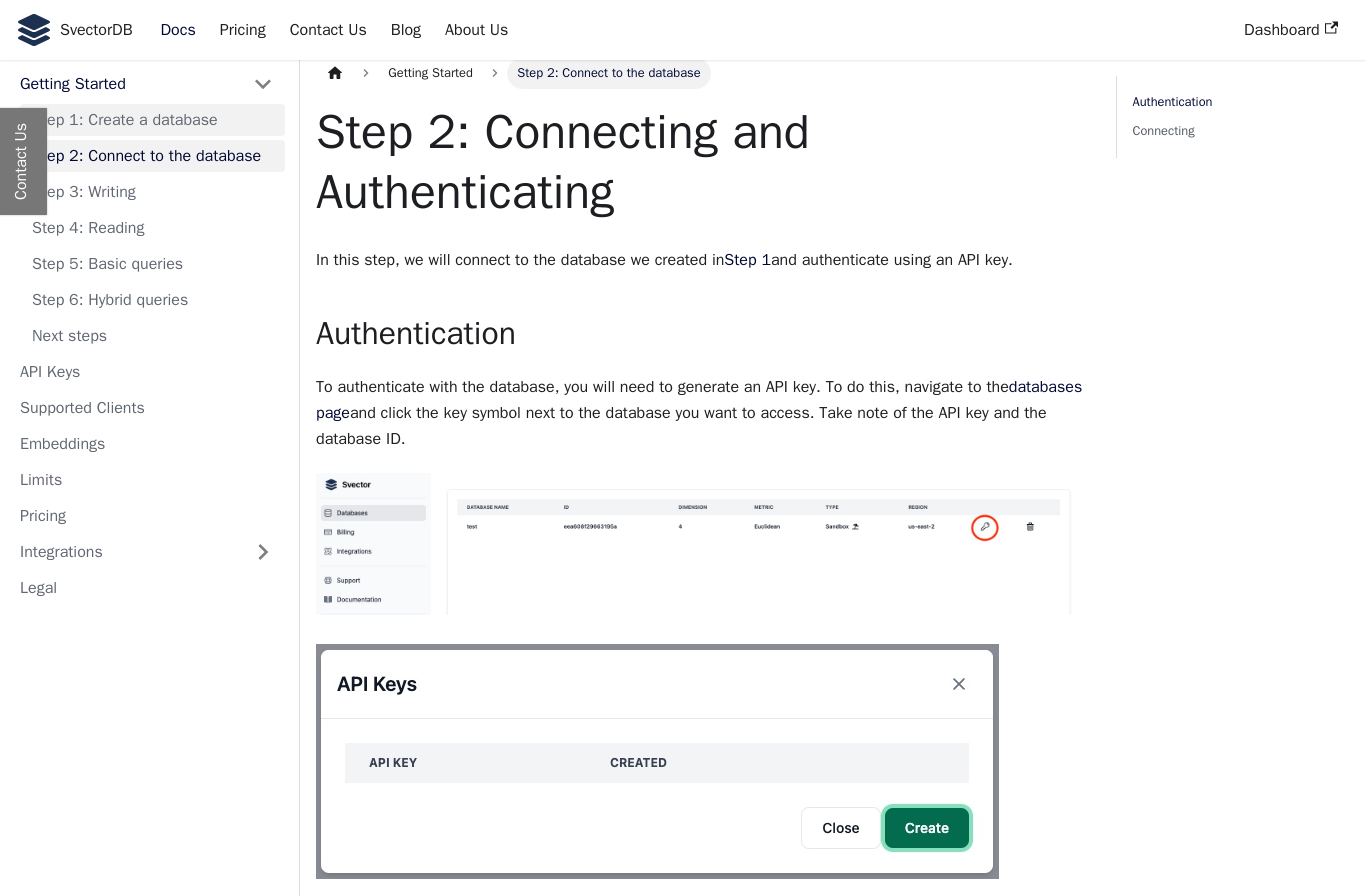 click on "Step 1: Create a database" at bounding box center [152, 120] 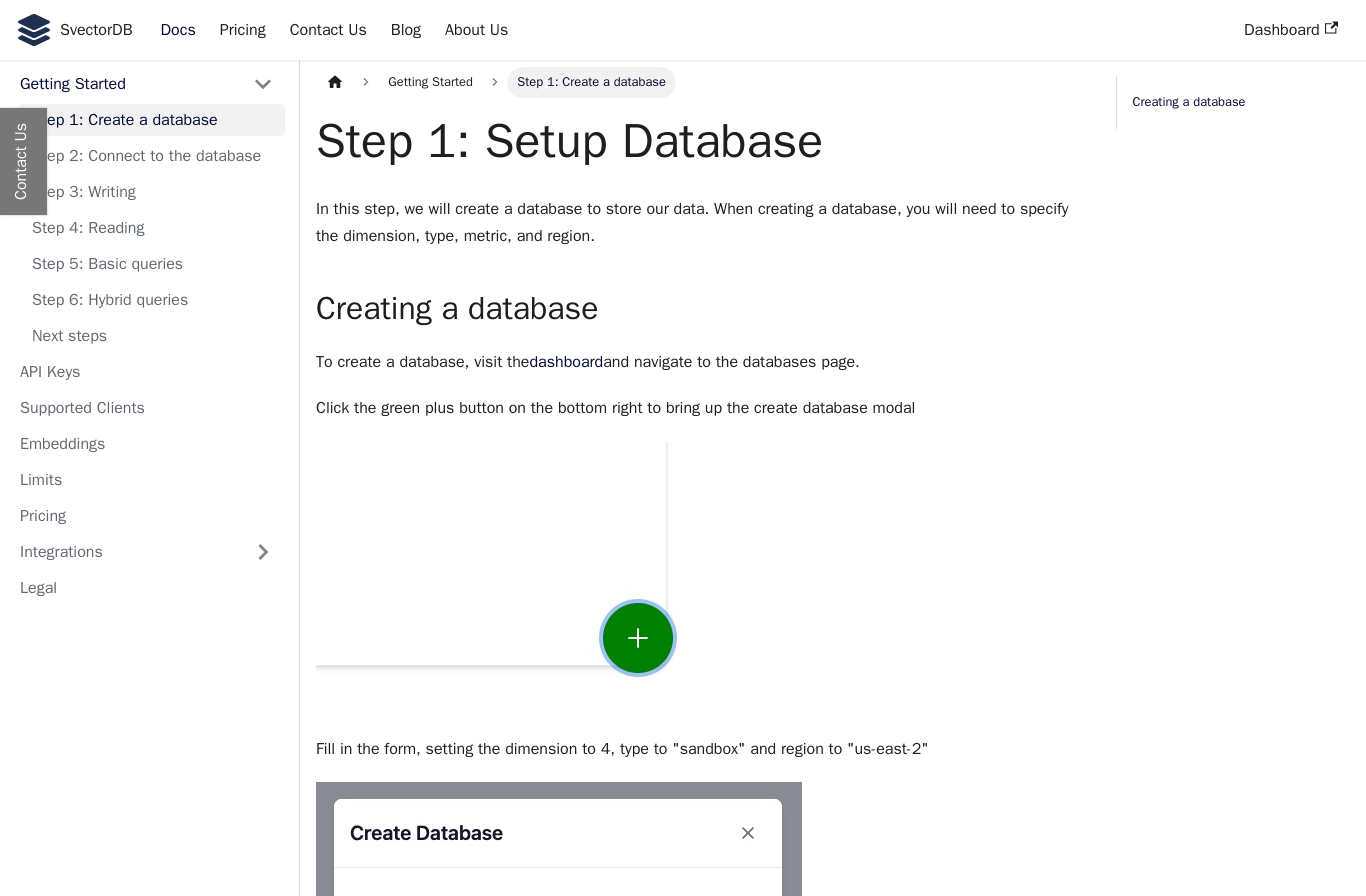 scroll, scrollTop: 0, scrollLeft: 0, axis: both 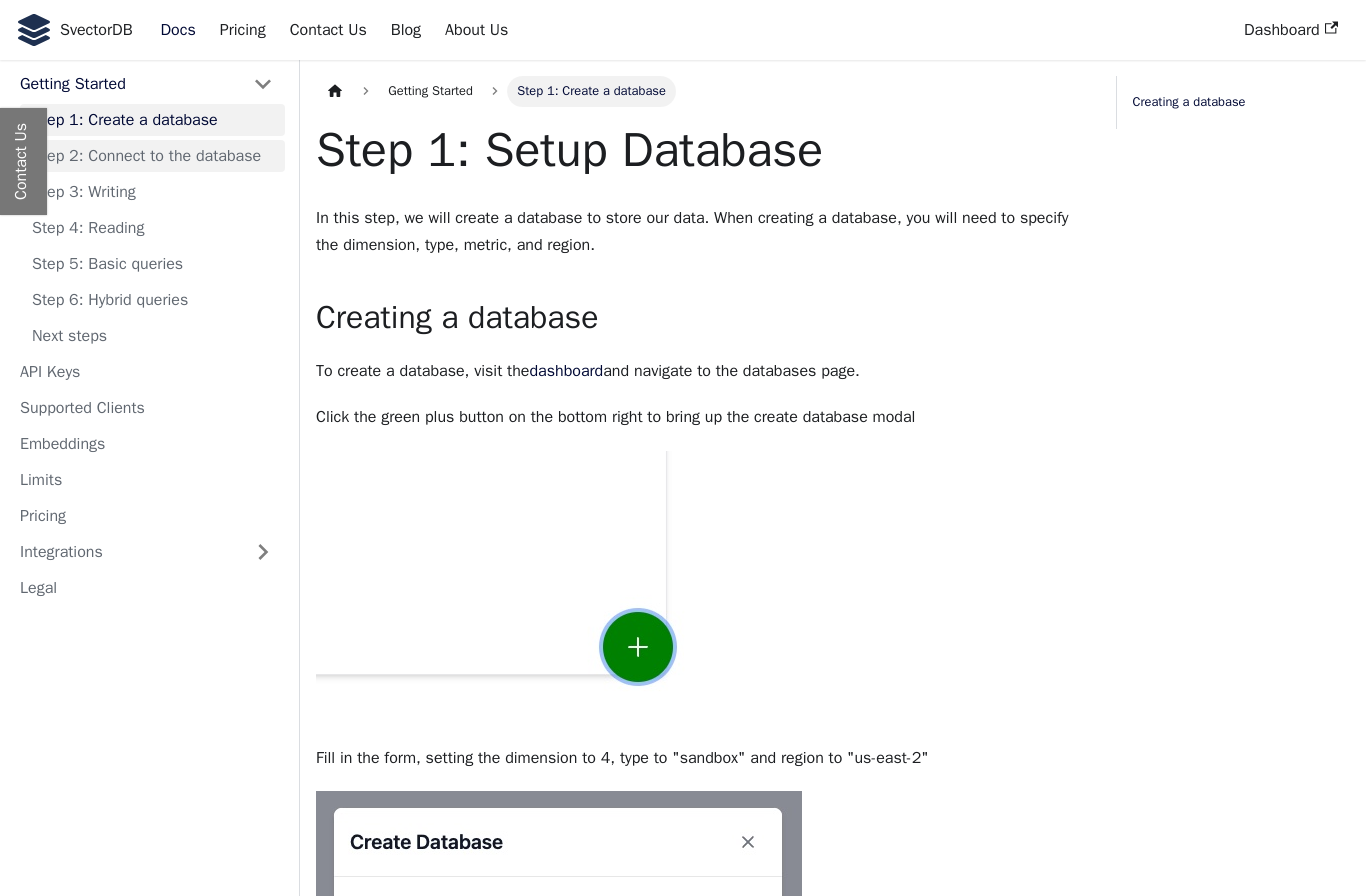 click on "Step 2: Connect to the database" at bounding box center (152, 156) 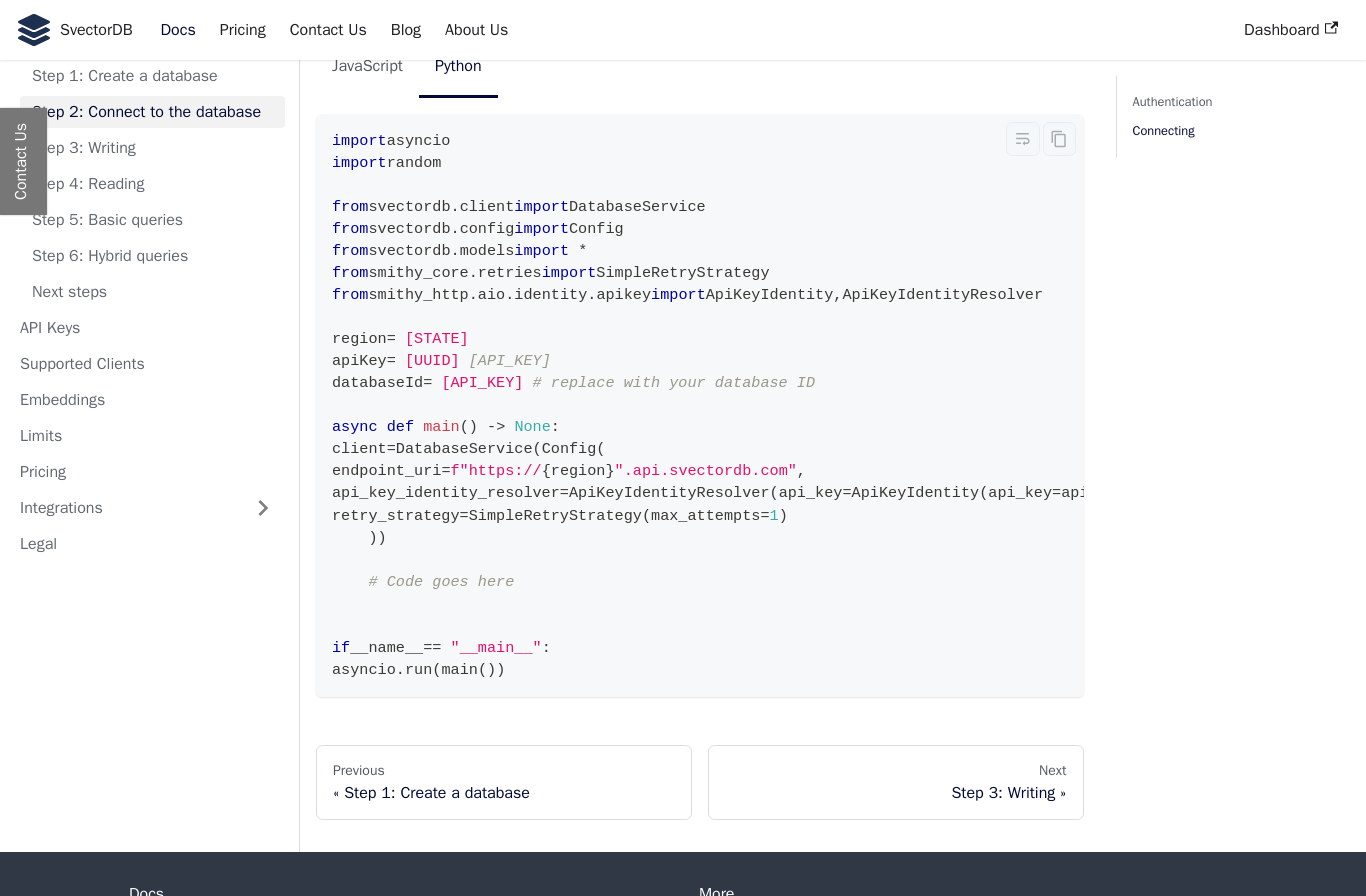 scroll, scrollTop: 1875, scrollLeft: 0, axis: vertical 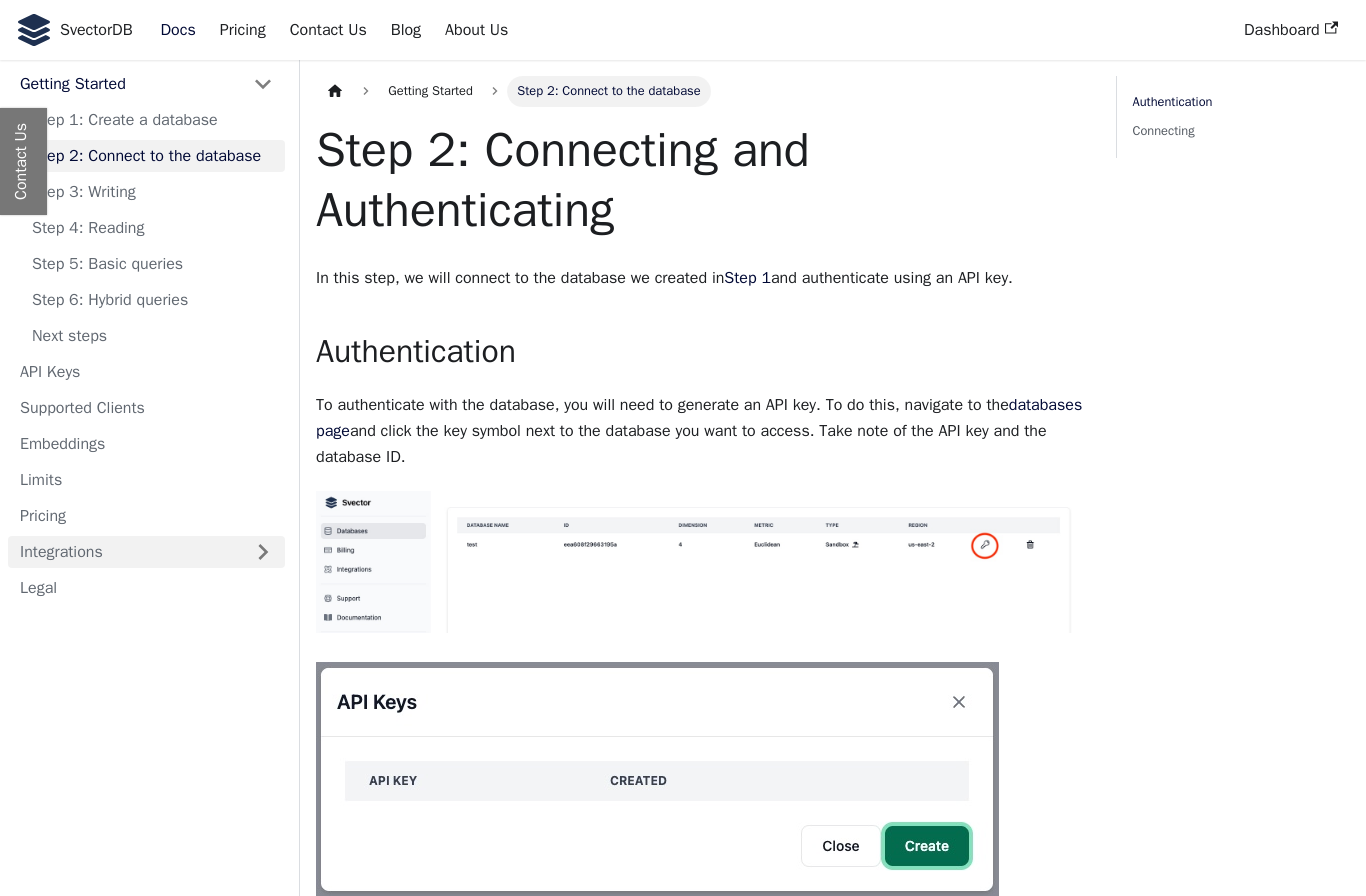click on "Integrations" at bounding box center [146, 552] 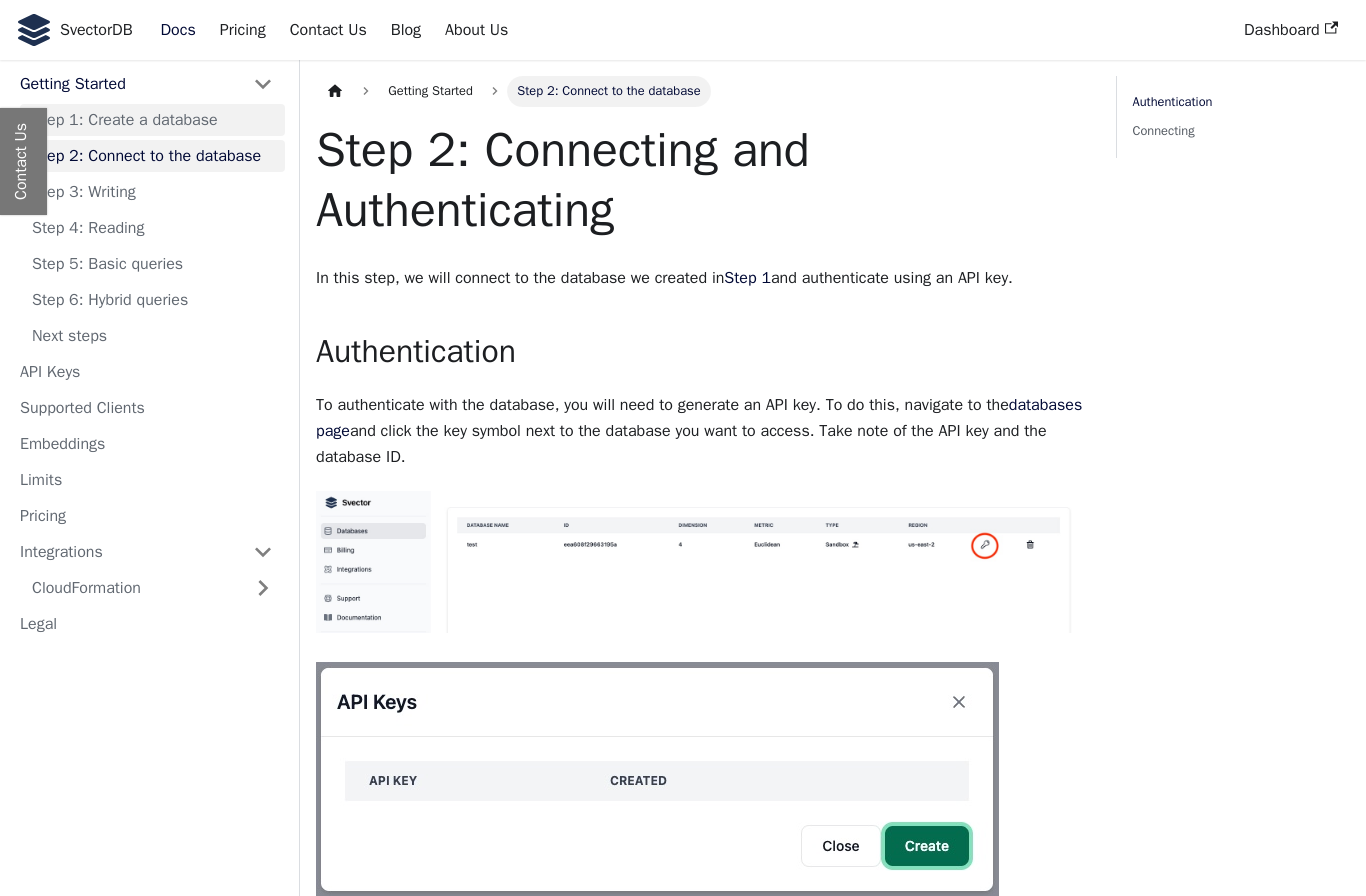click on "Step 1: Create a database" at bounding box center (152, 120) 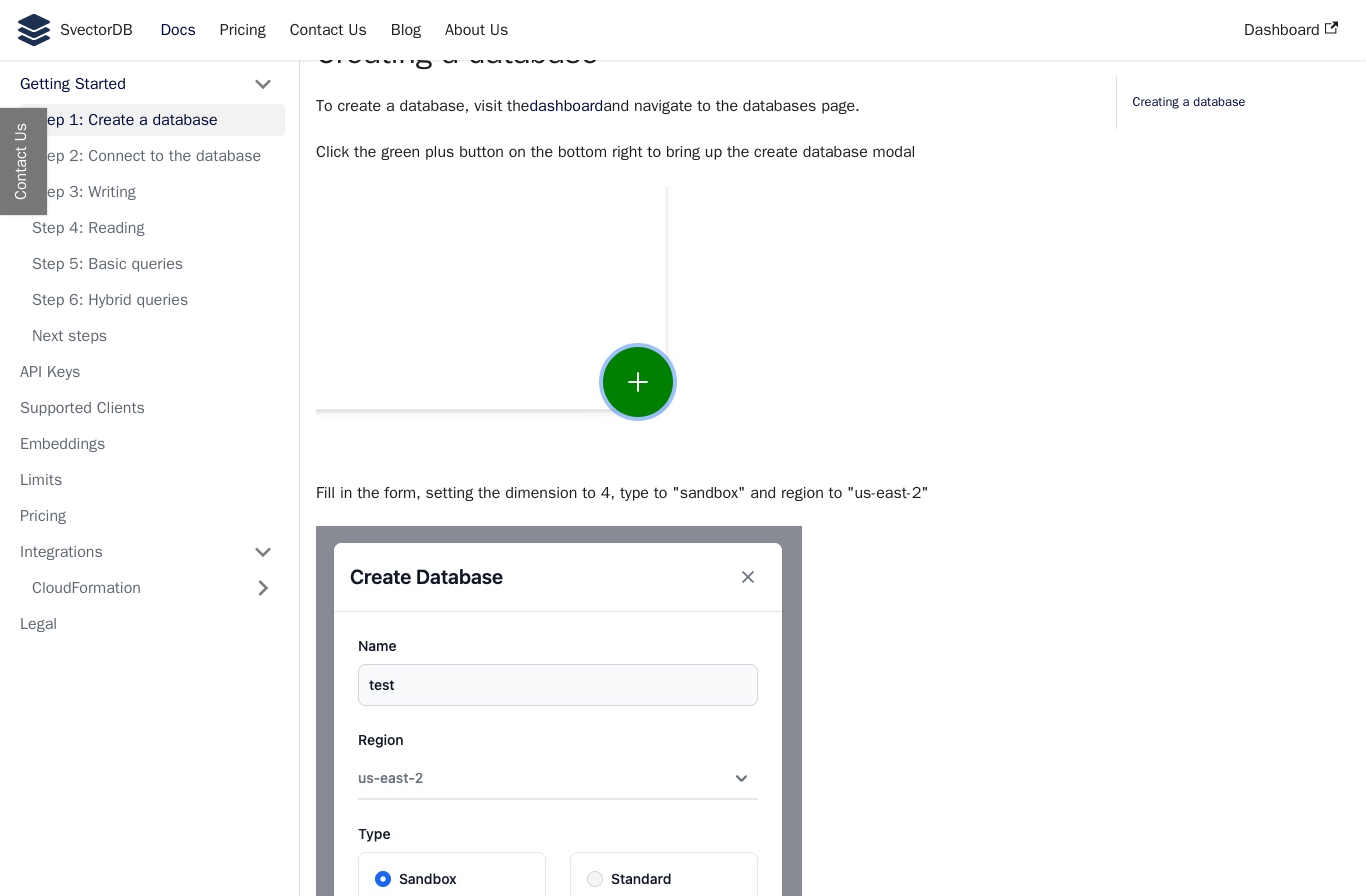 scroll, scrollTop: 0, scrollLeft: 0, axis: both 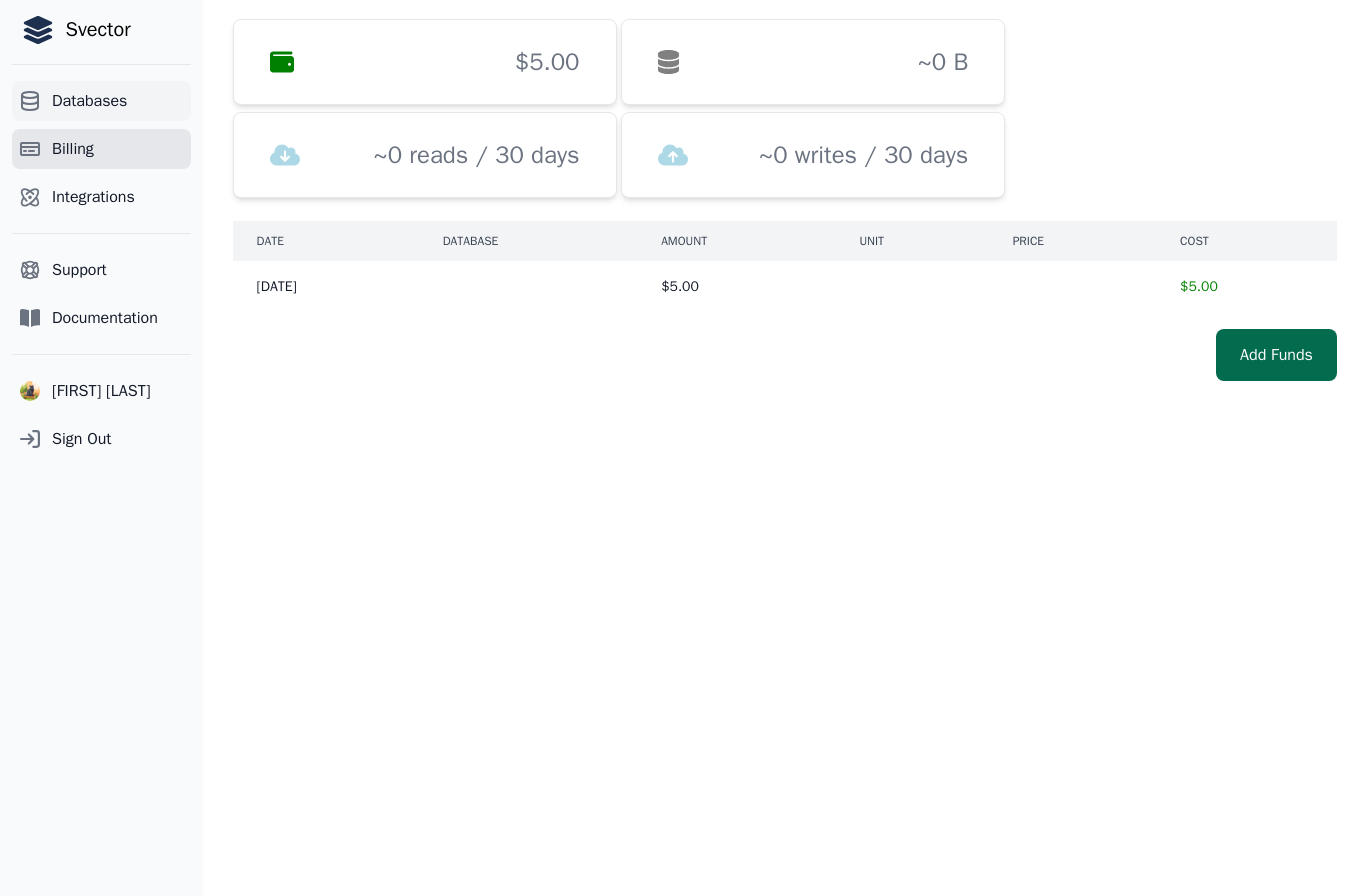 click on "Databases" at bounding box center (89, 101) 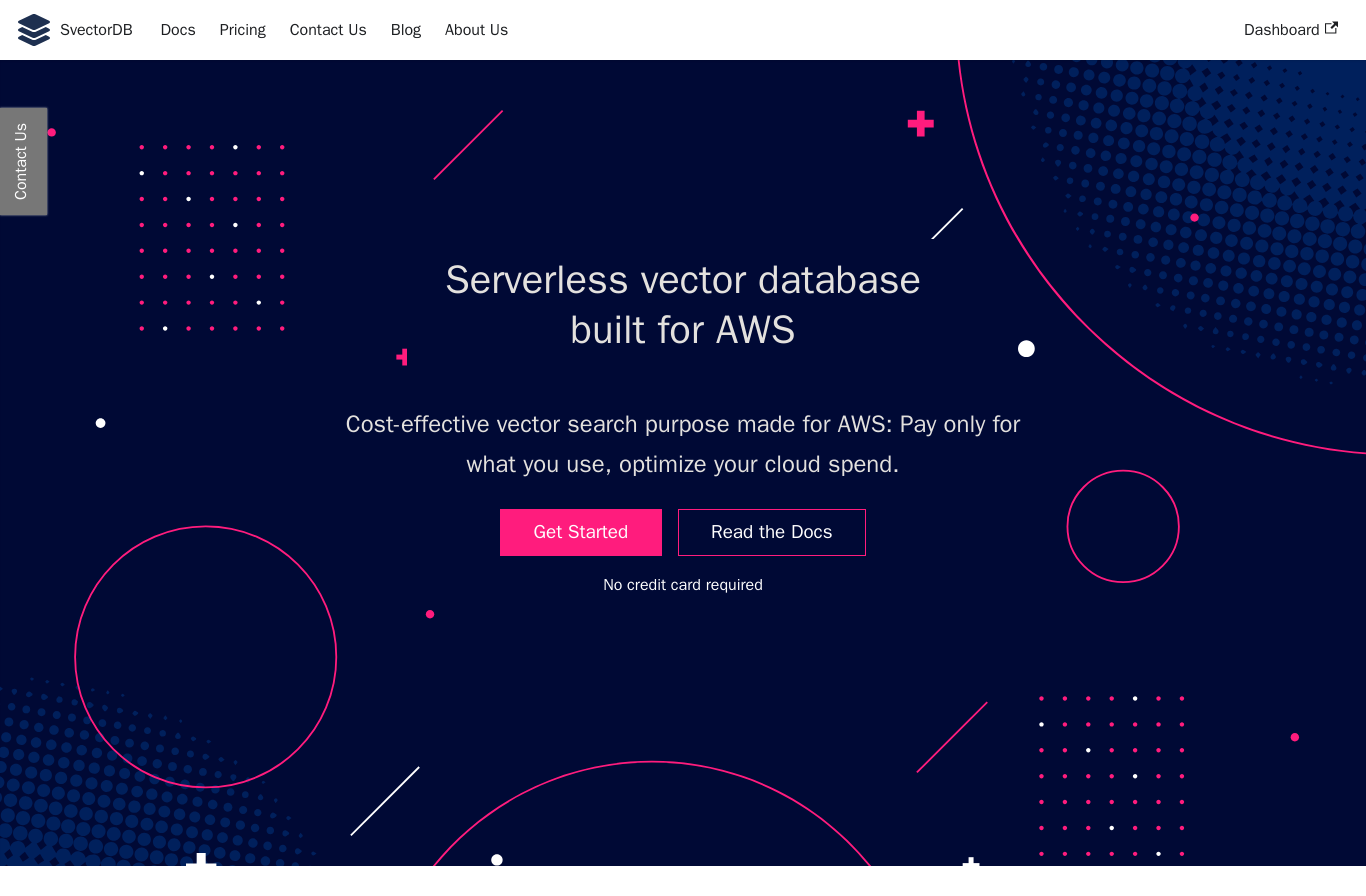 scroll, scrollTop: 187, scrollLeft: 0, axis: vertical 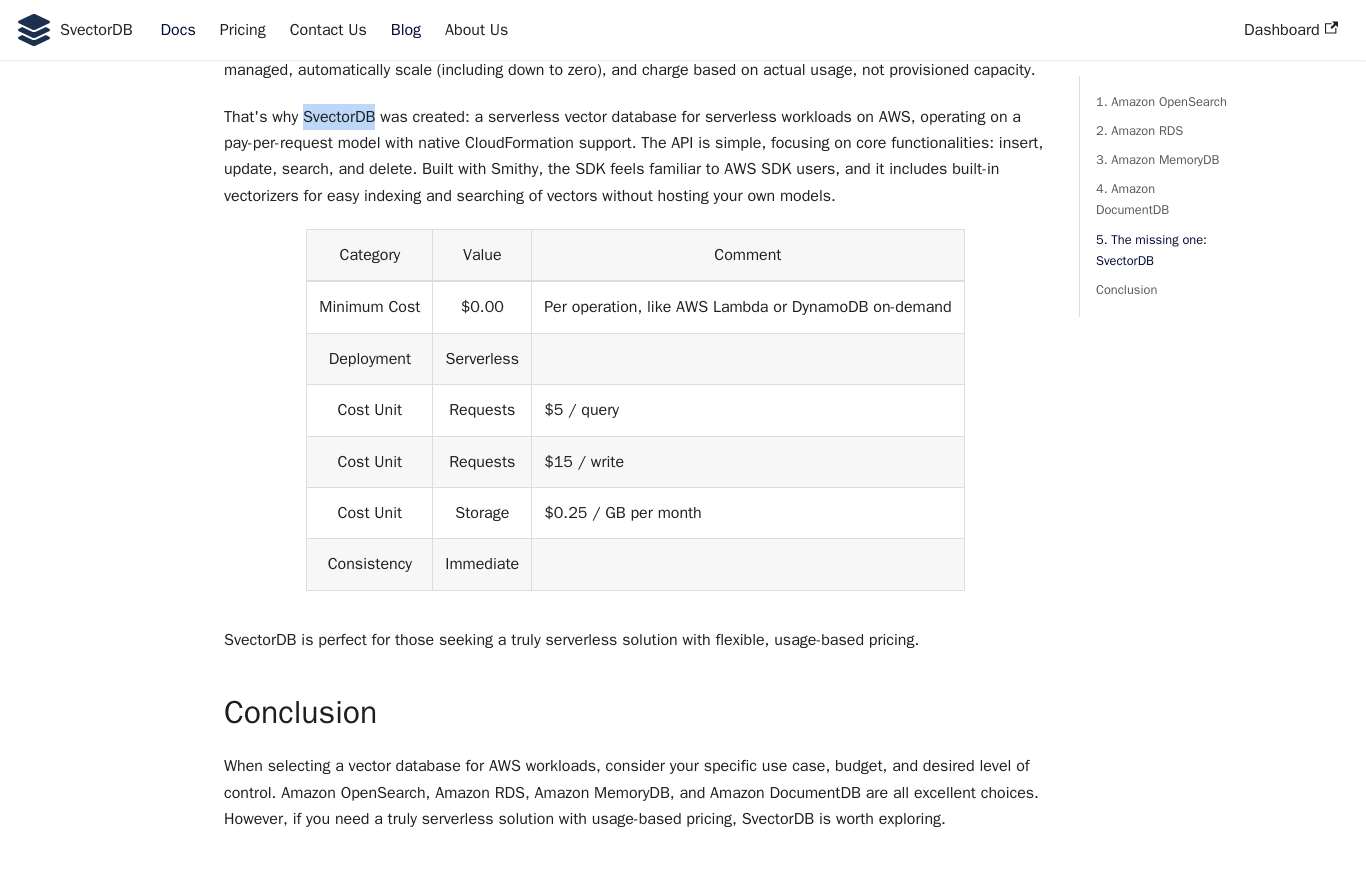 click on "Docs" at bounding box center [178, 30] 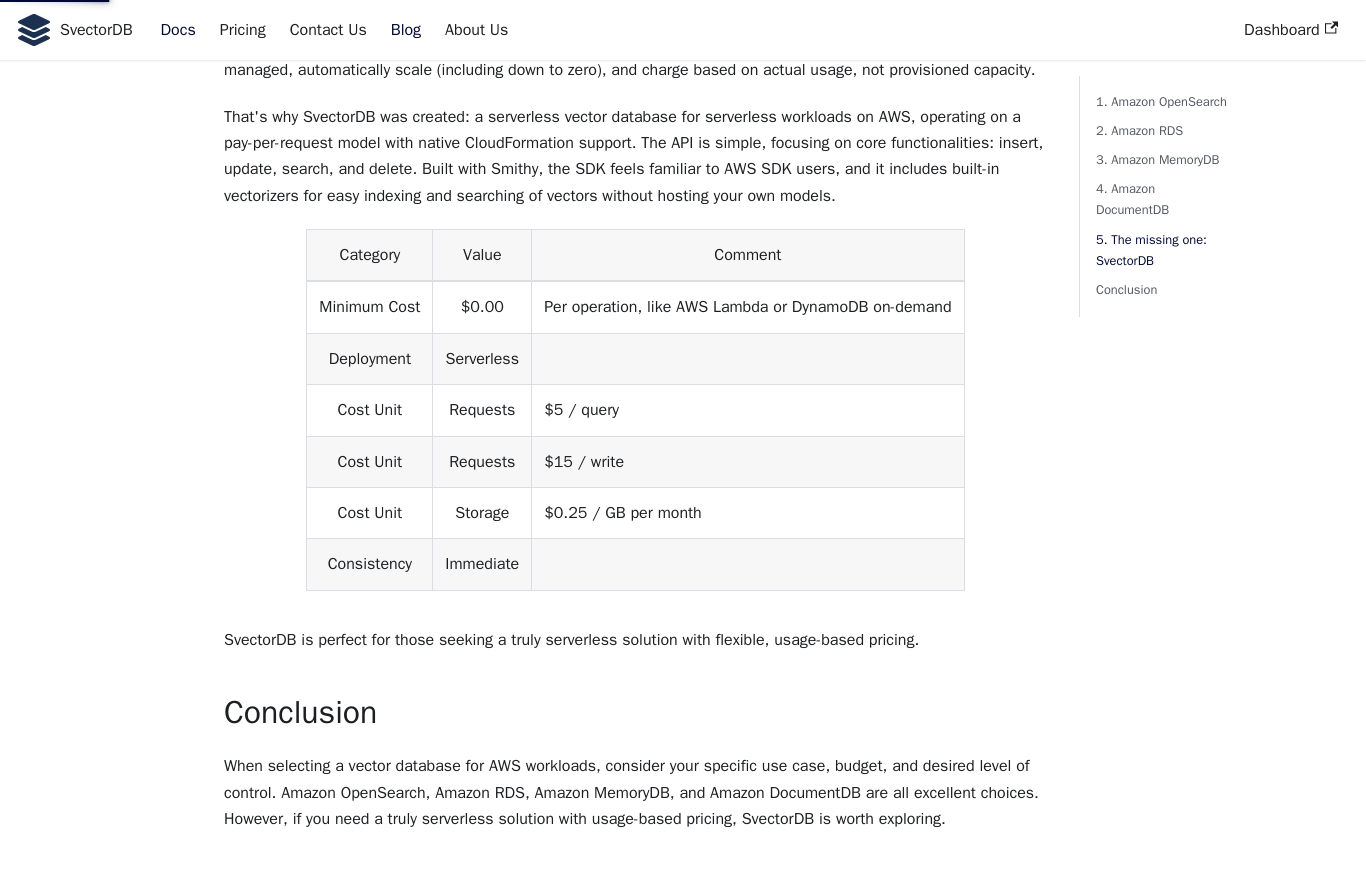 scroll, scrollTop: 0, scrollLeft: 0, axis: both 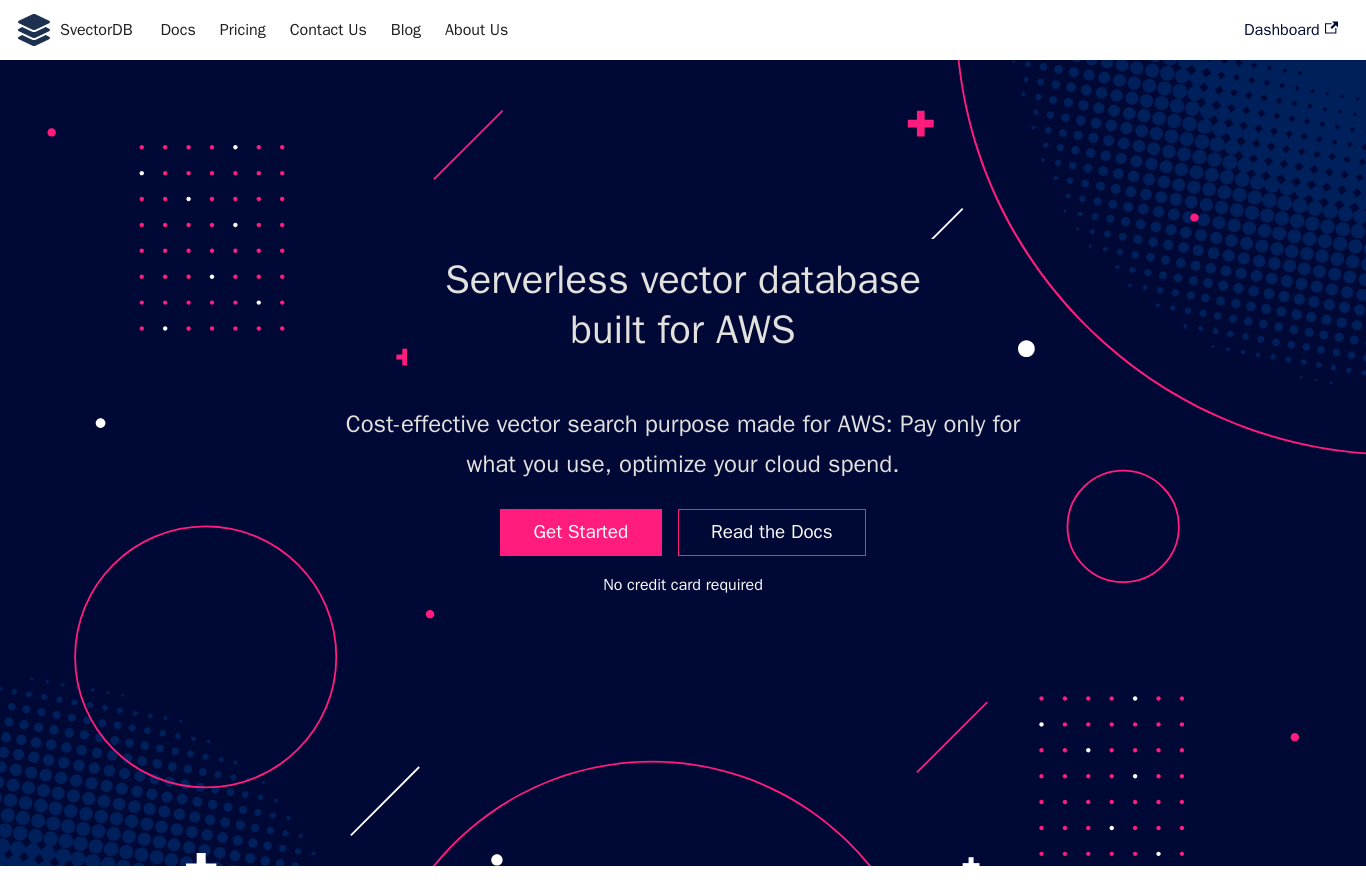 click on "Dashboard" at bounding box center [1291, 30] 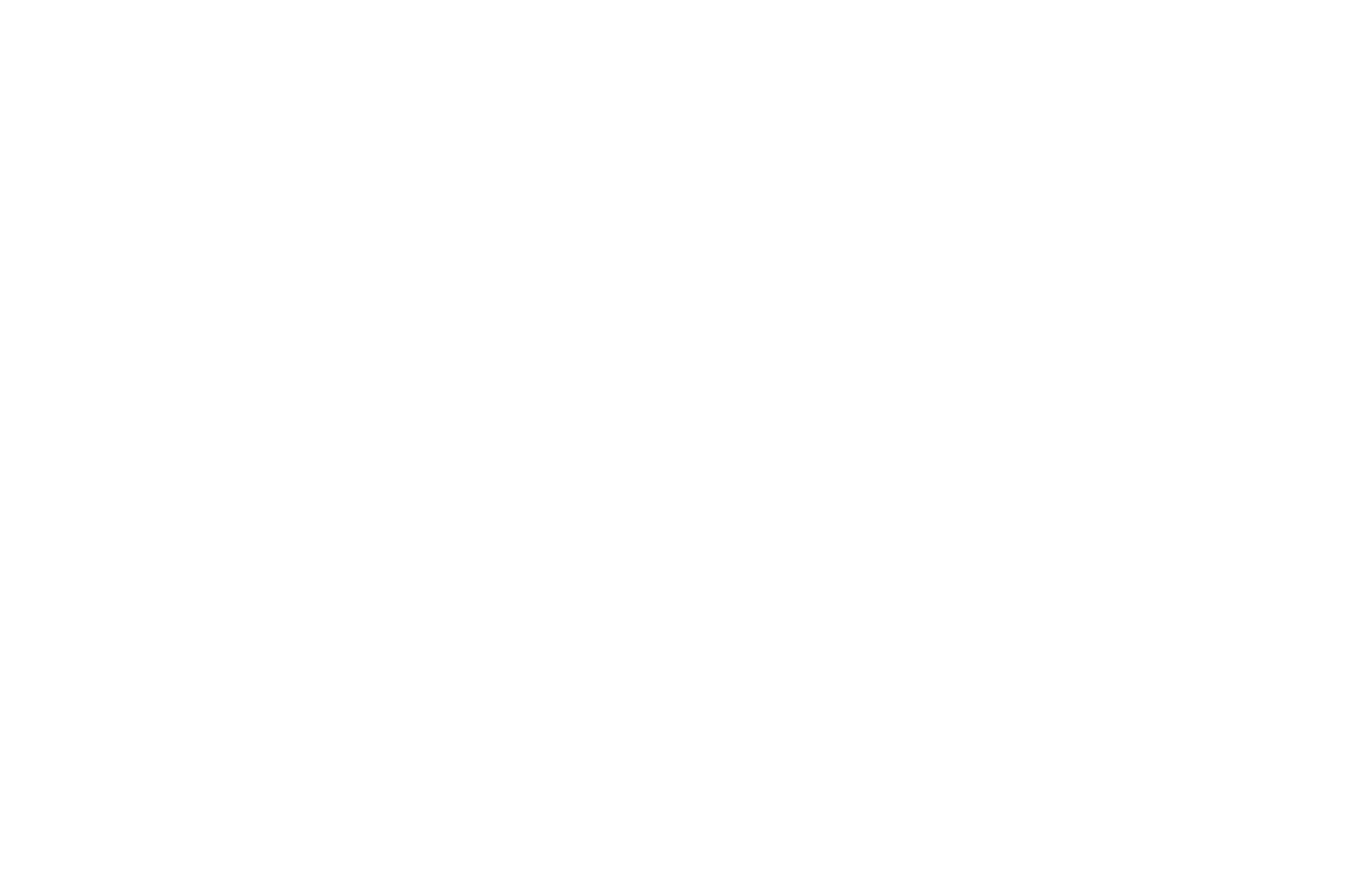 scroll, scrollTop: 0, scrollLeft: 0, axis: both 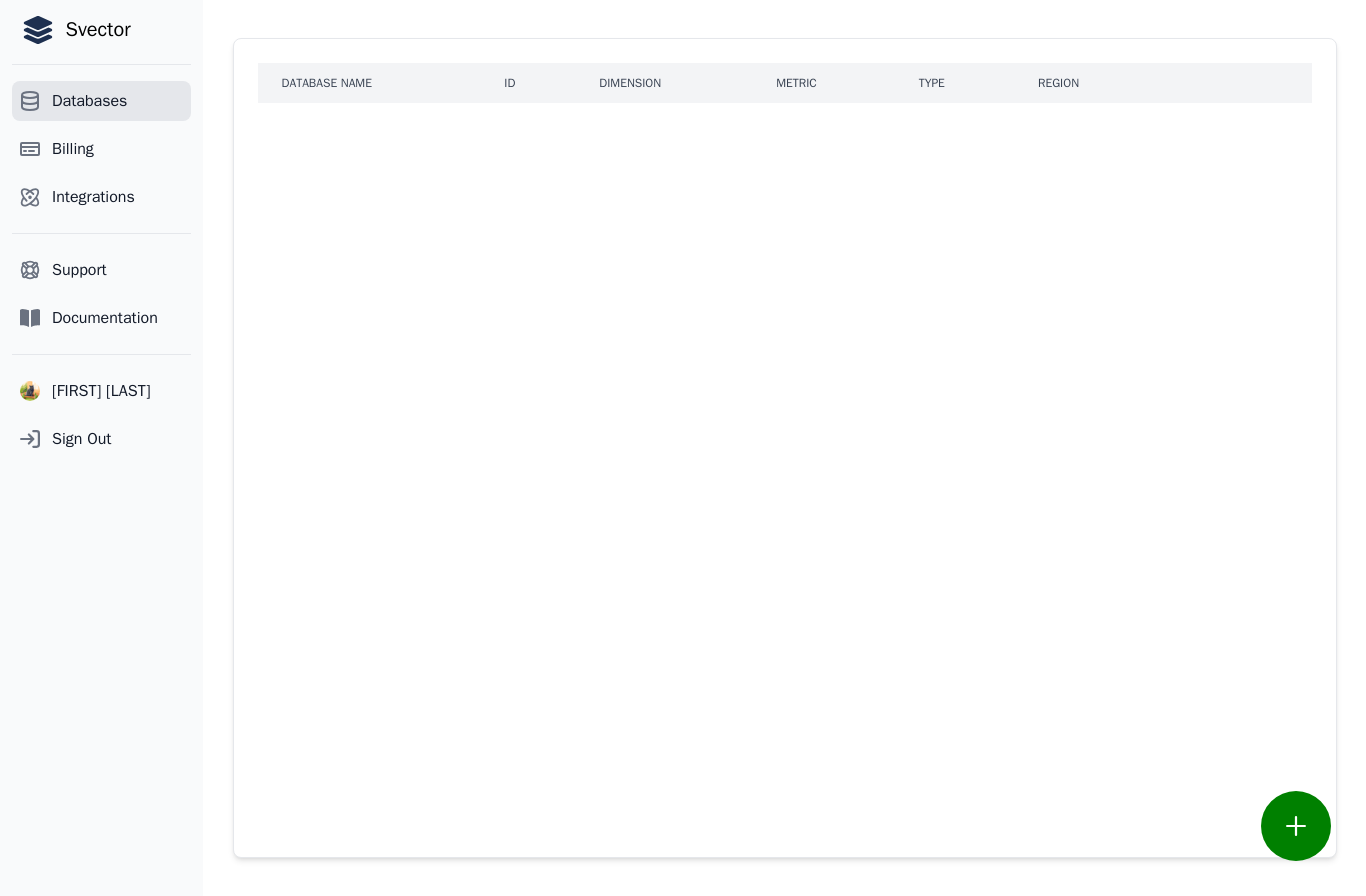 click 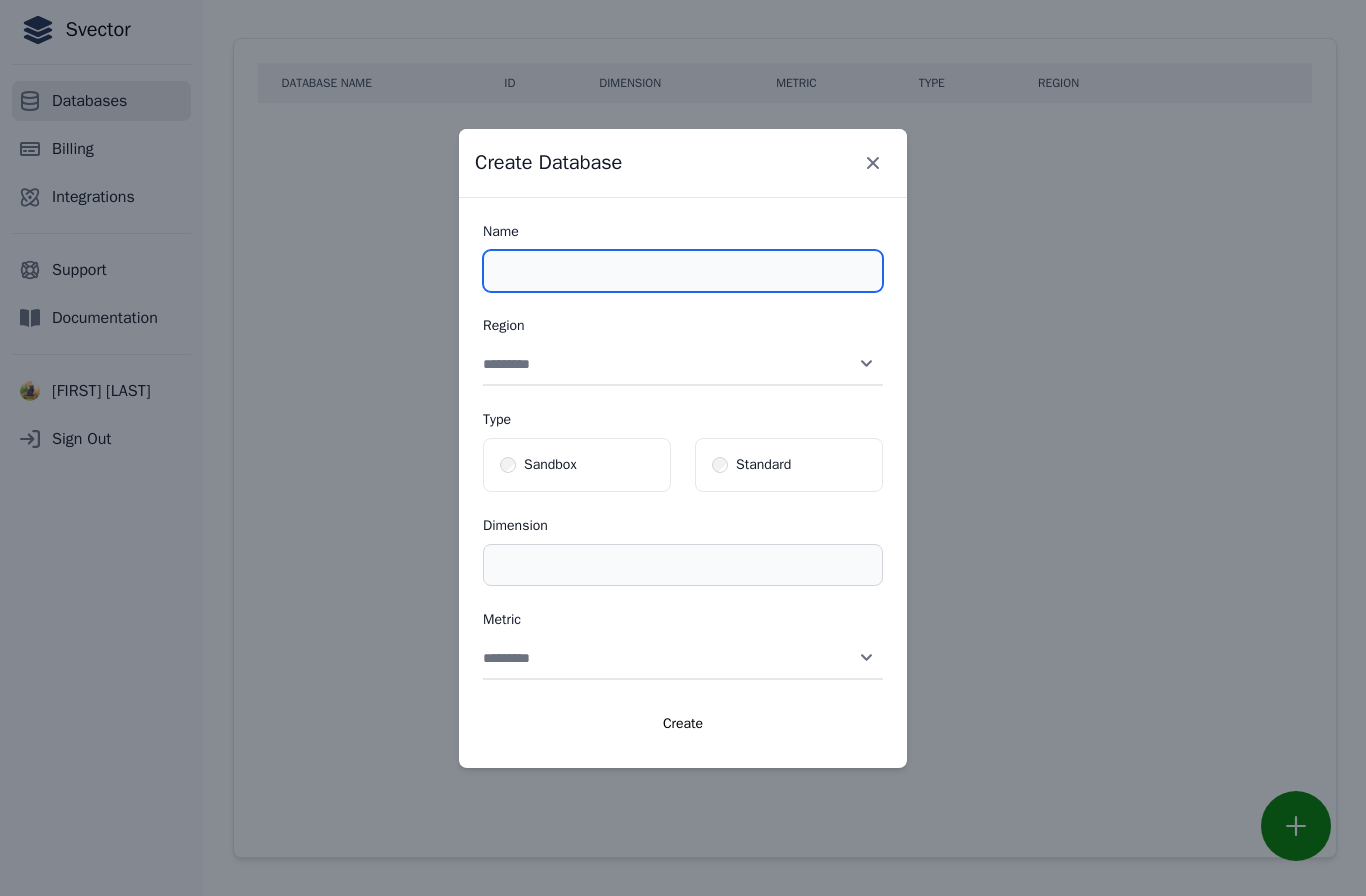click on "Name" at bounding box center [683, 271] 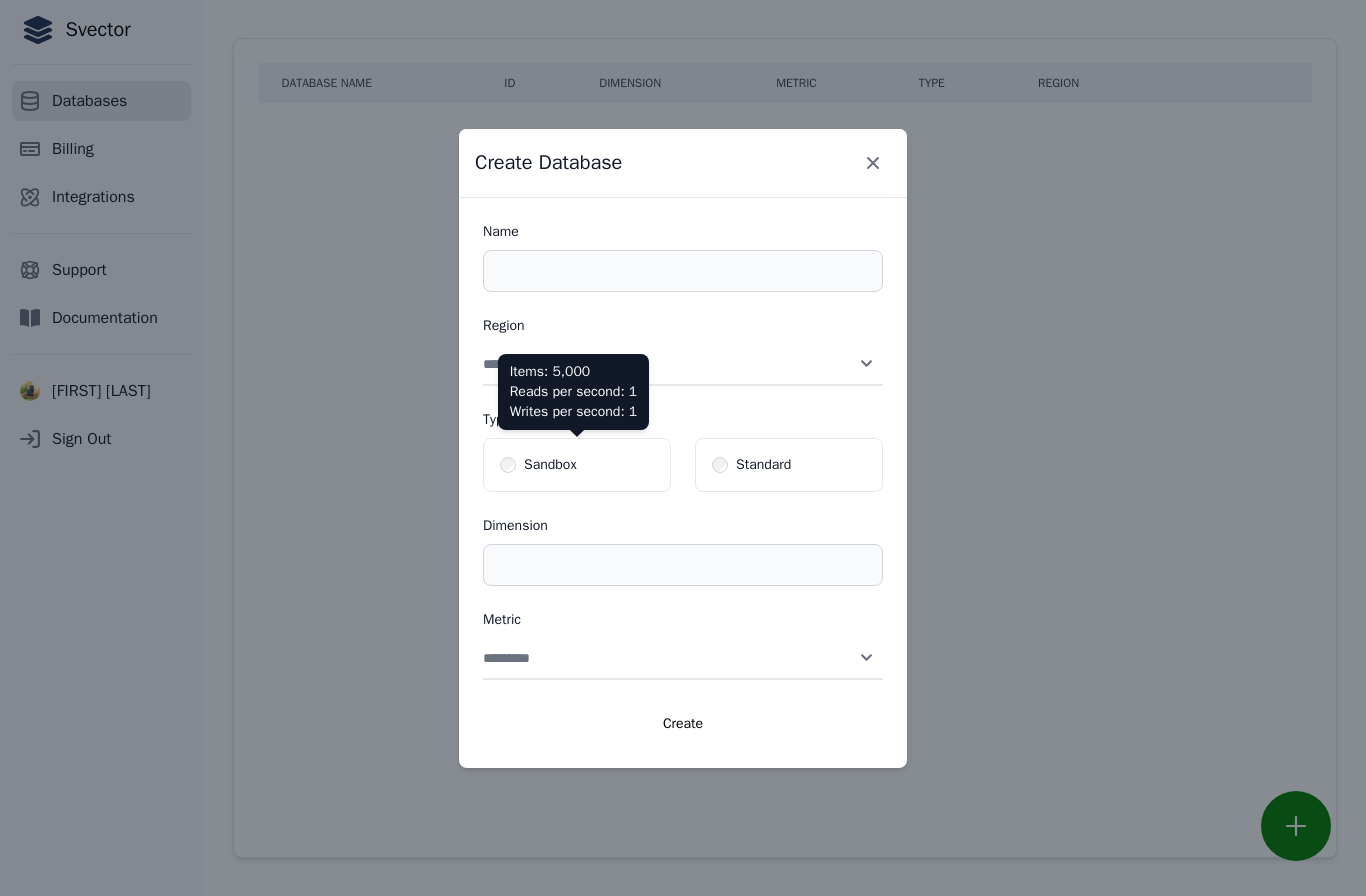 click on "Sandbox" at bounding box center (577, 465) 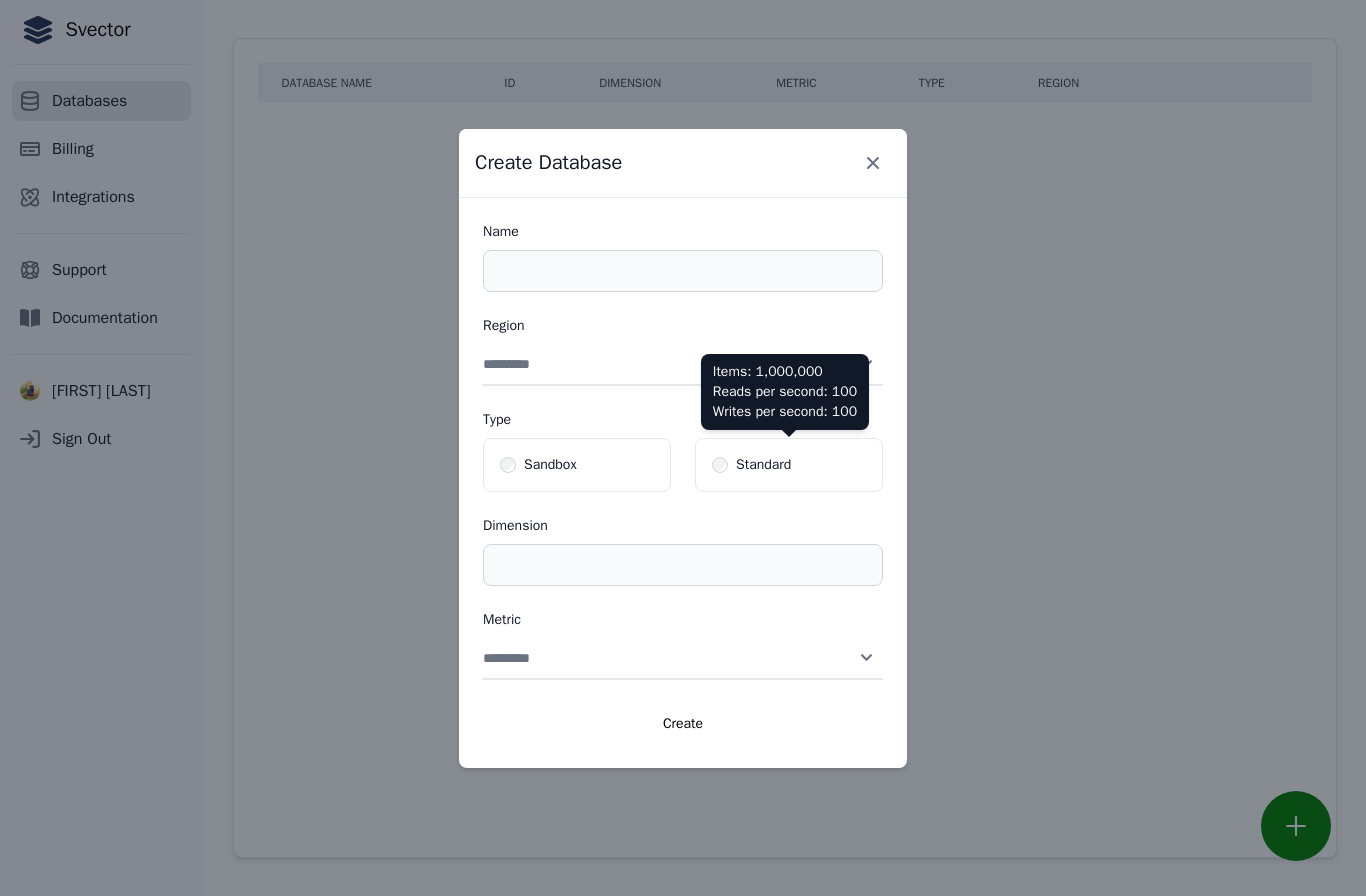 click on "Standard" at bounding box center [789, 465] 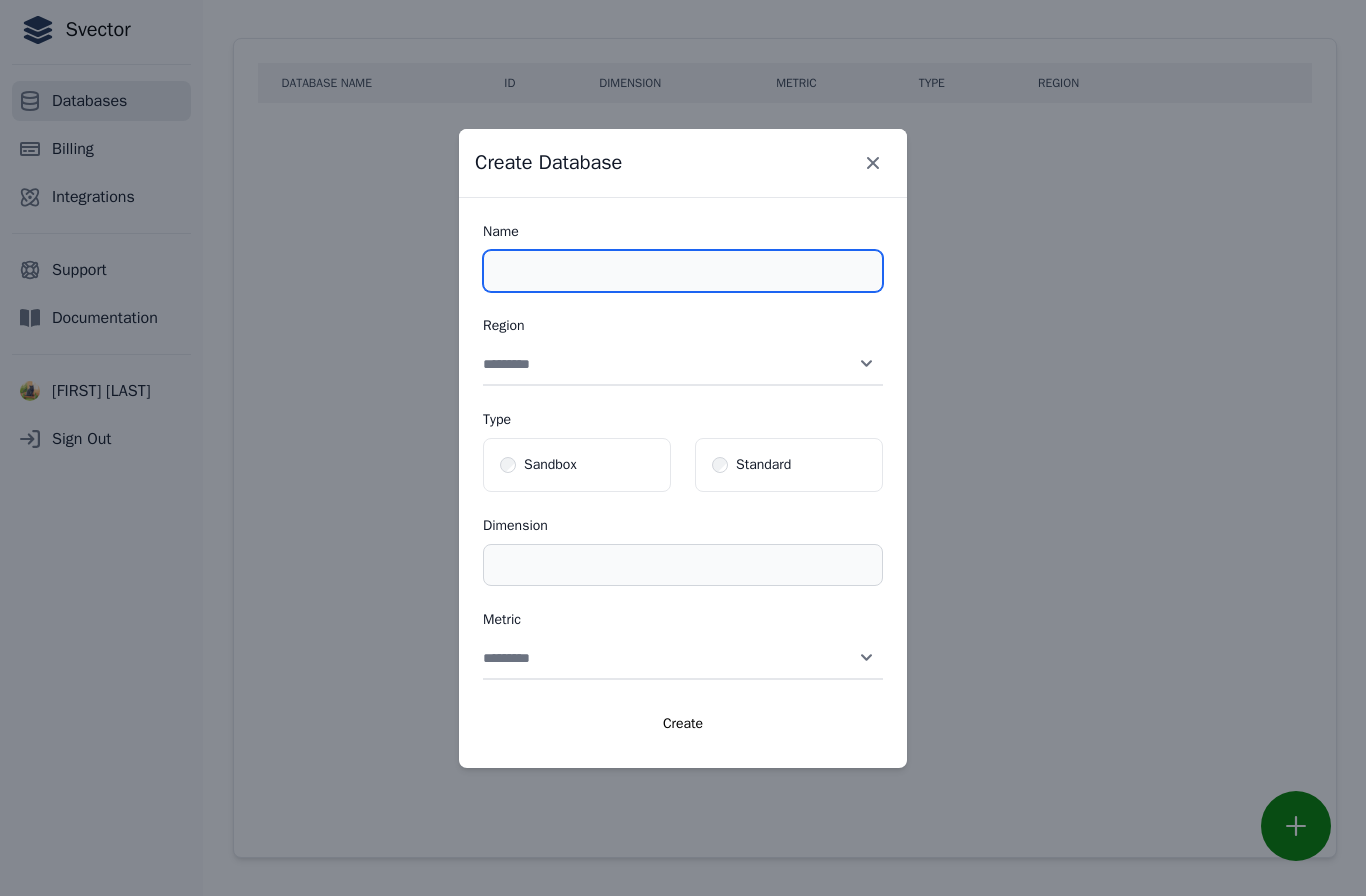 click on "Name" at bounding box center (683, 271) 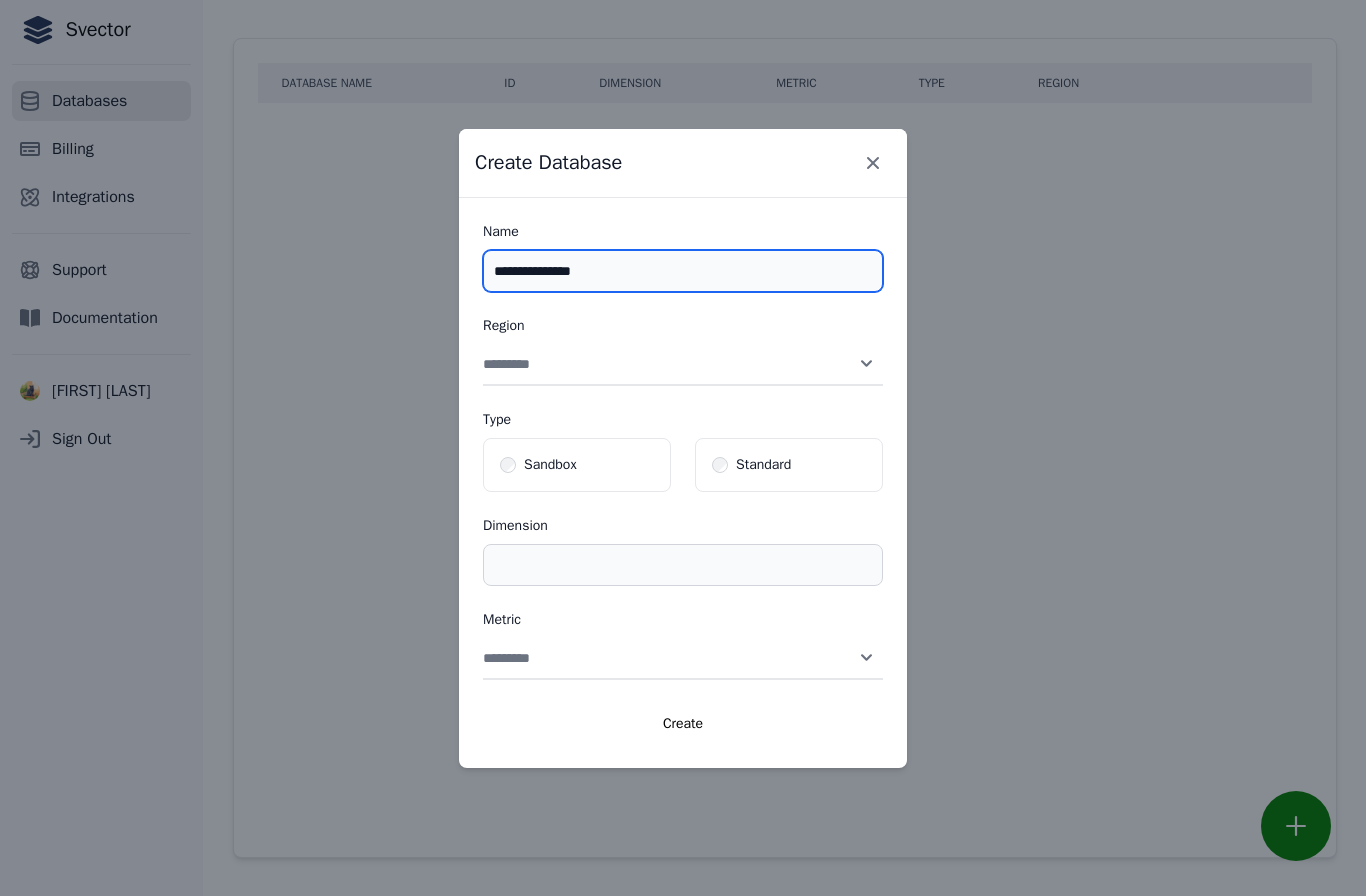 type on "**********" 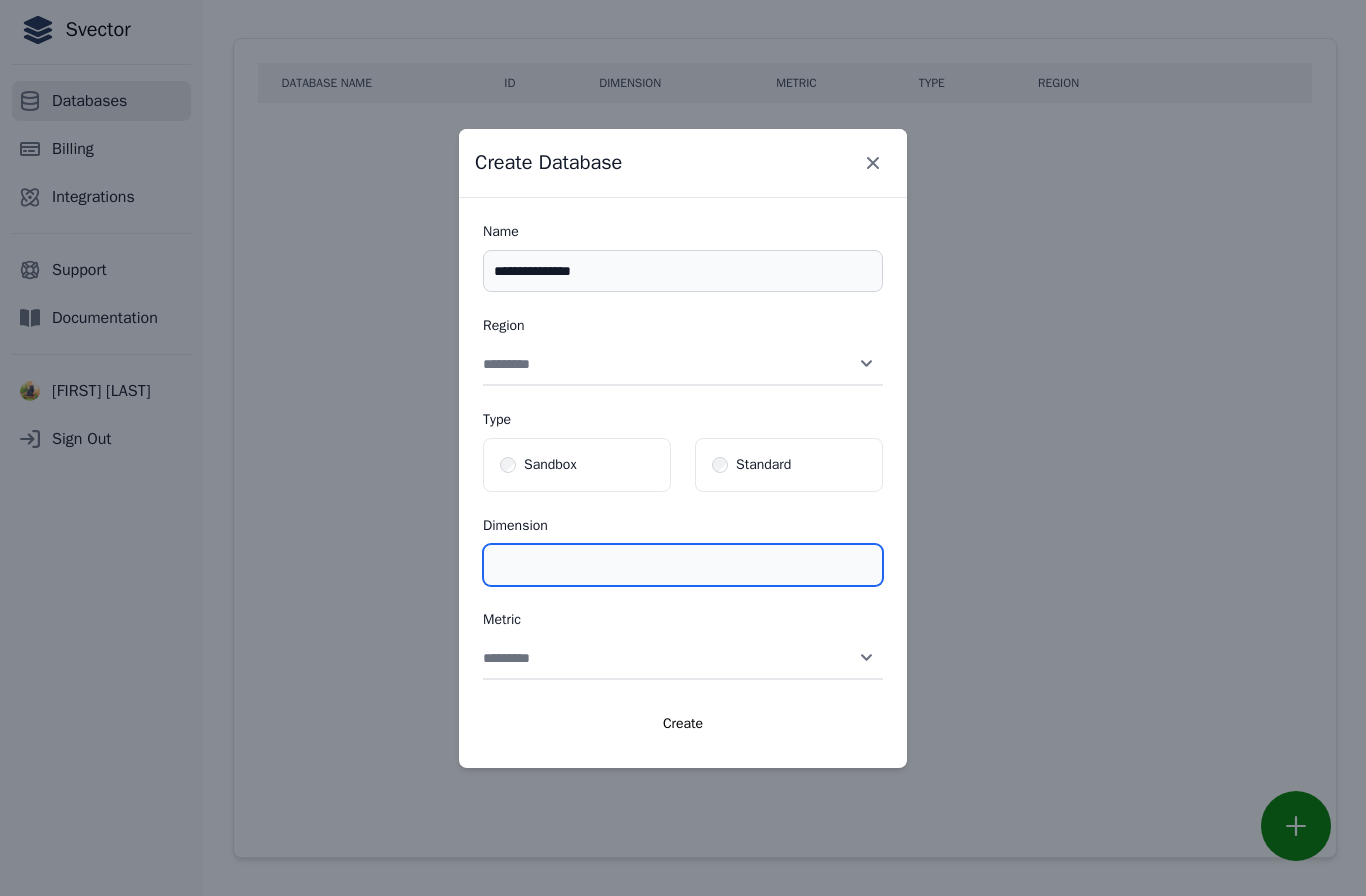 click on "**" at bounding box center (683, 565) 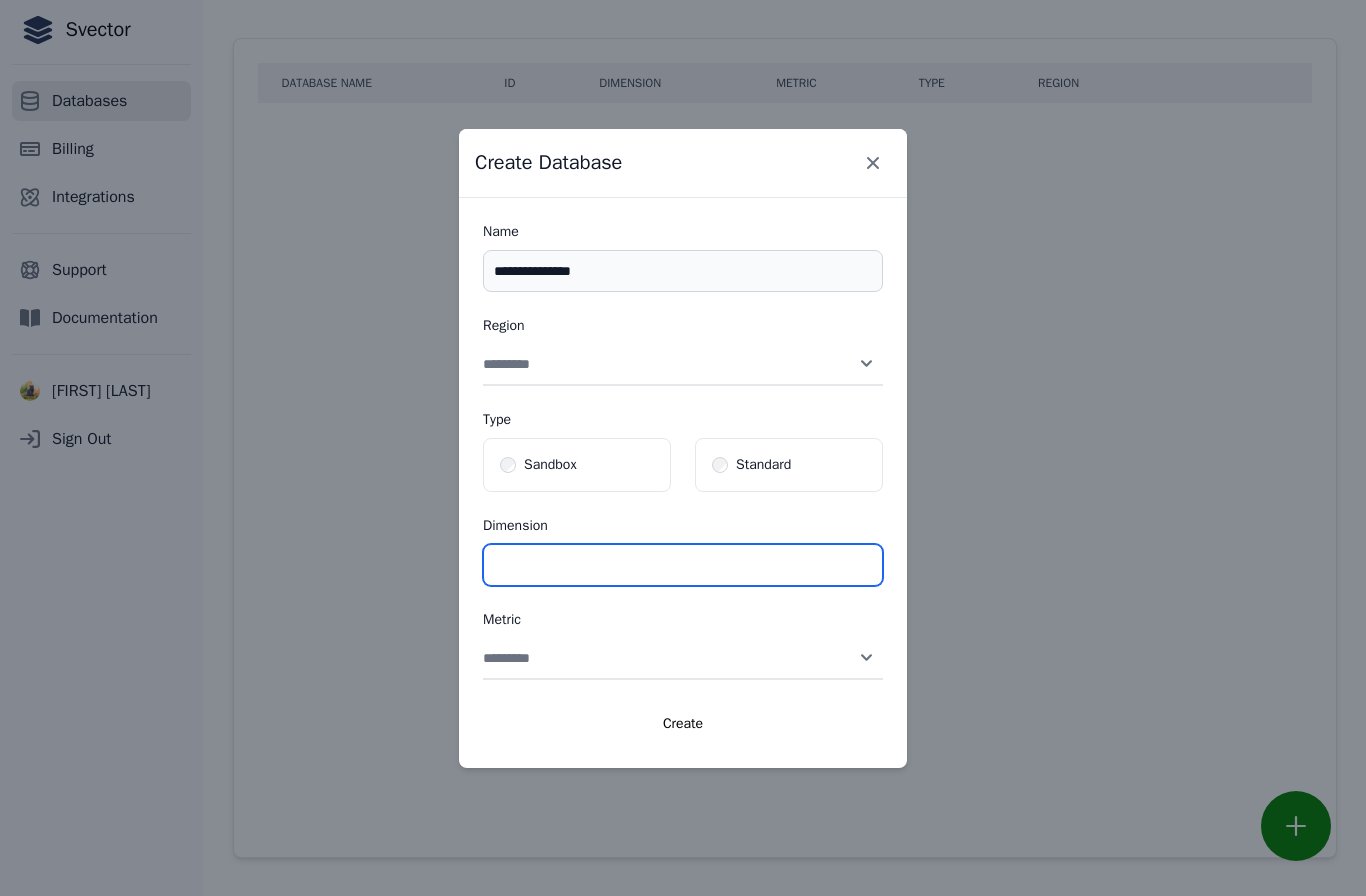 paste on "****" 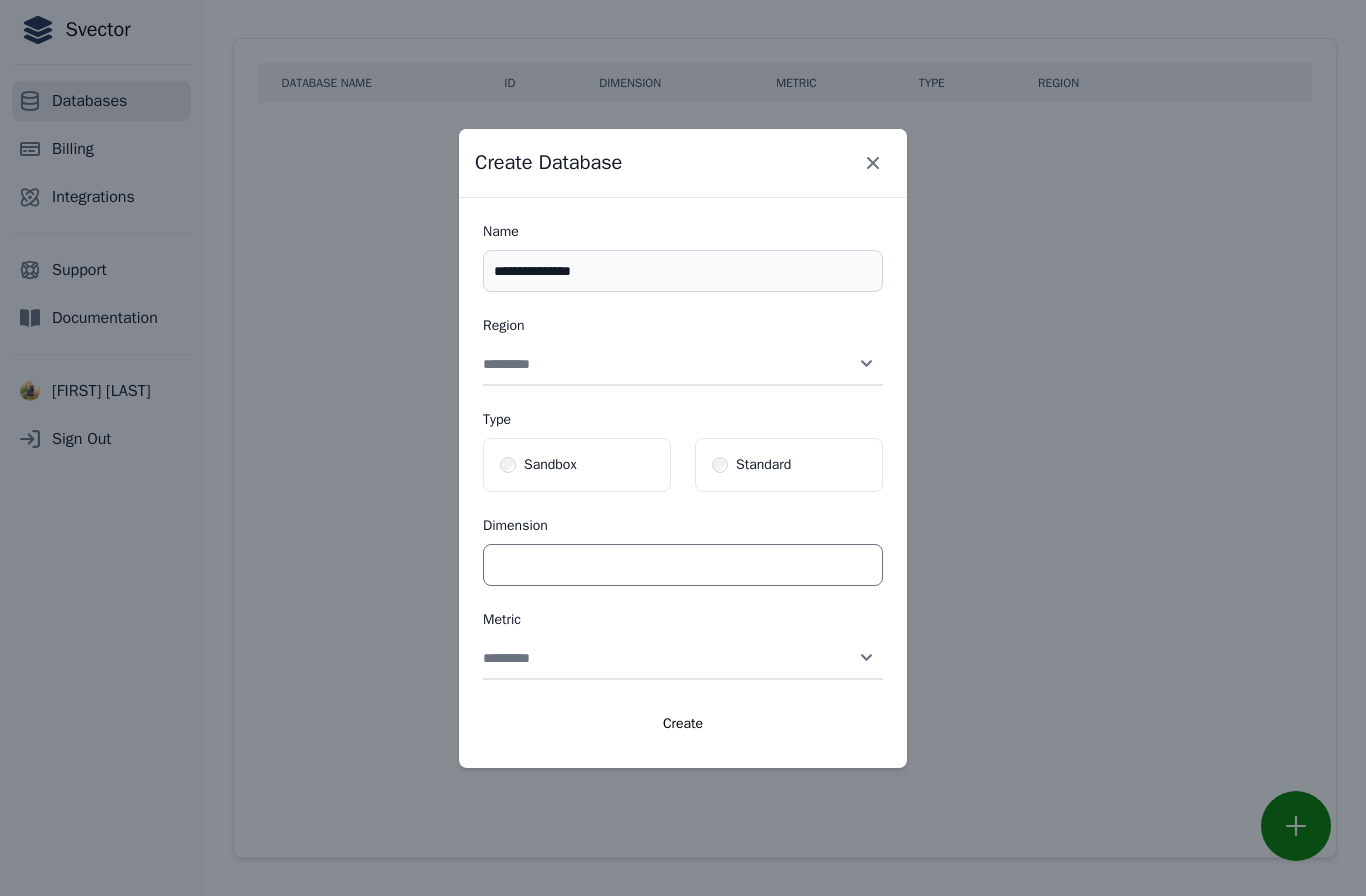 select on "******" 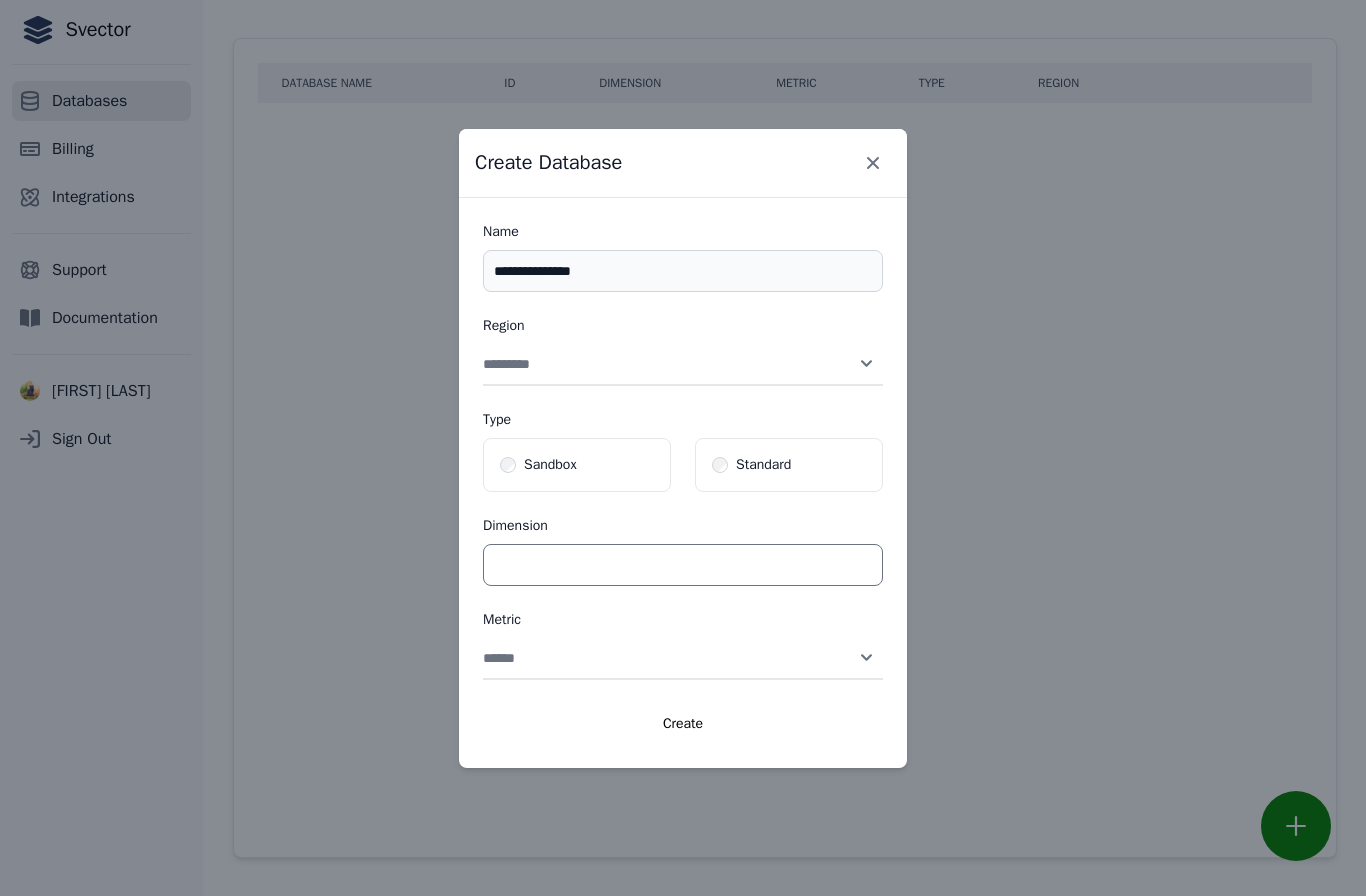 click on "Create" 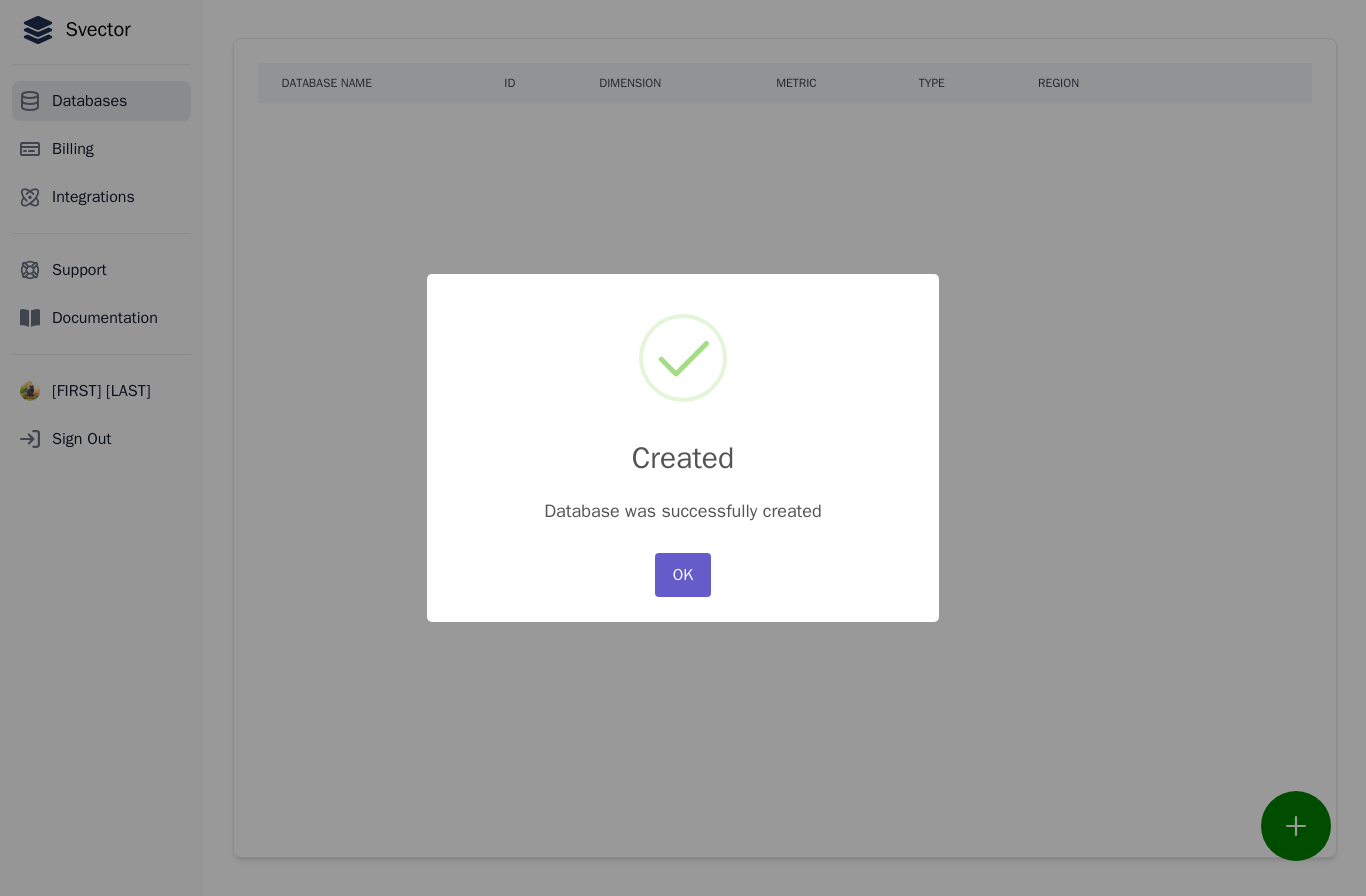 click on "OK" at bounding box center (683, 575) 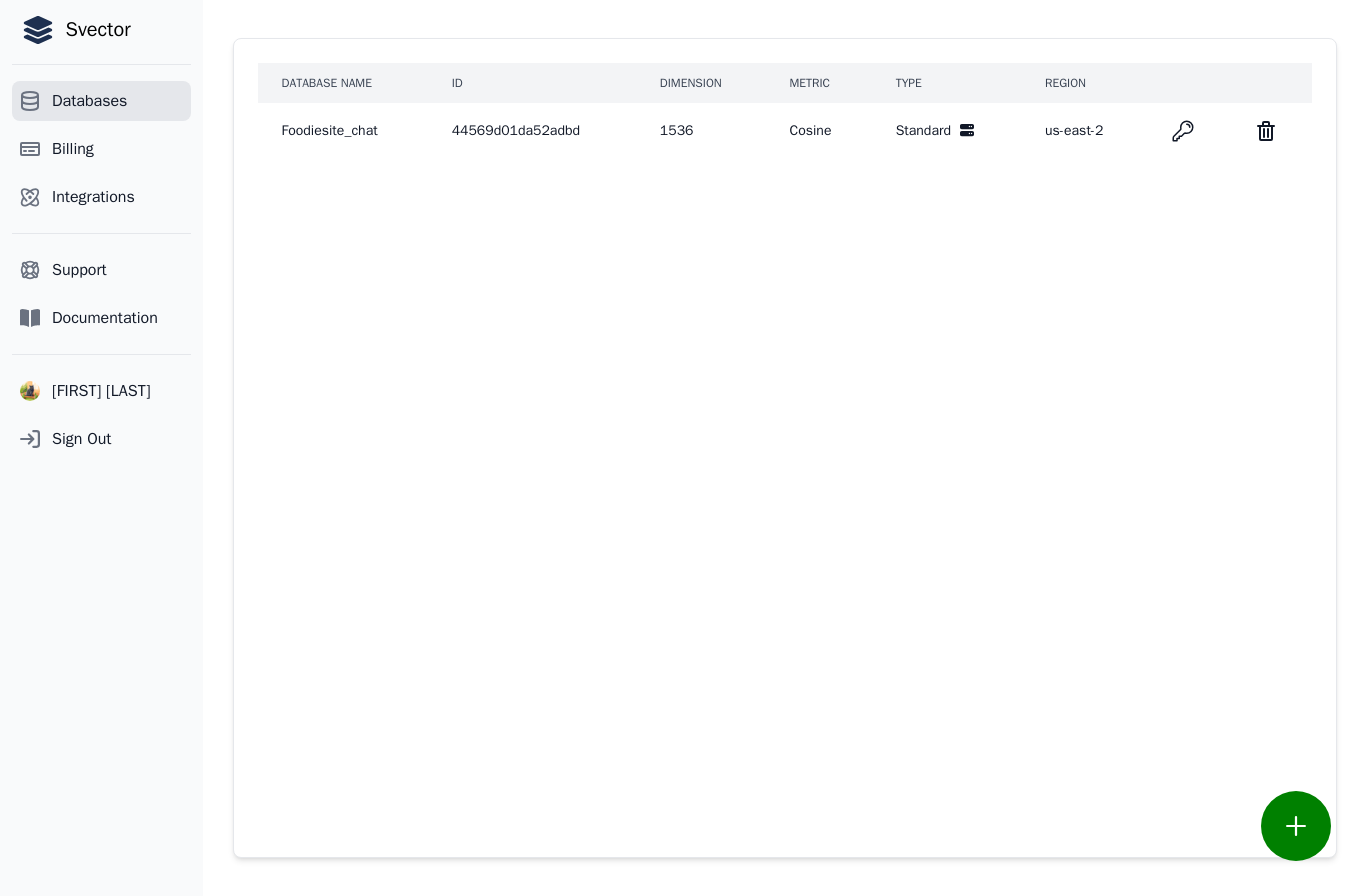 click 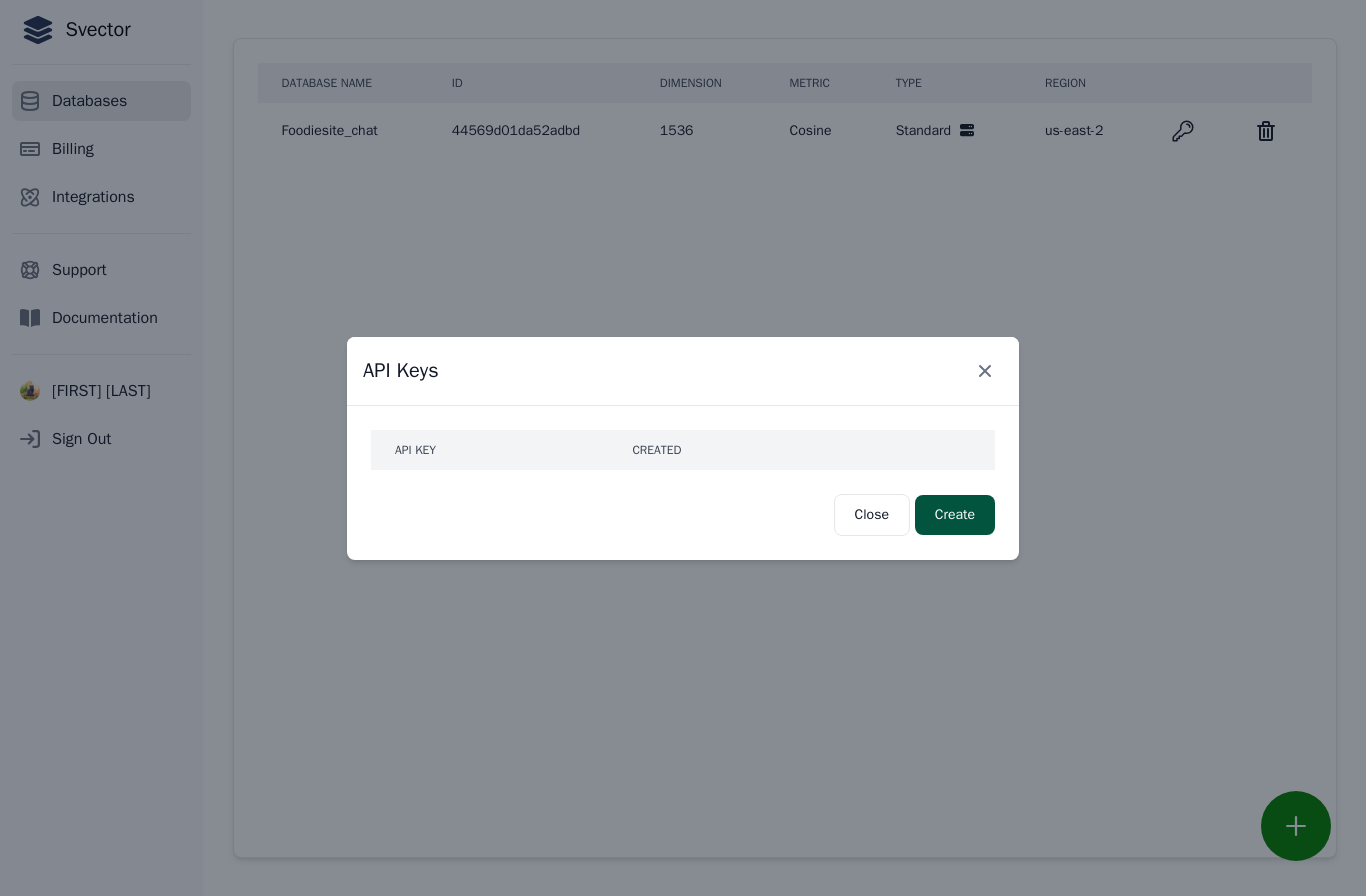 click on "Create" 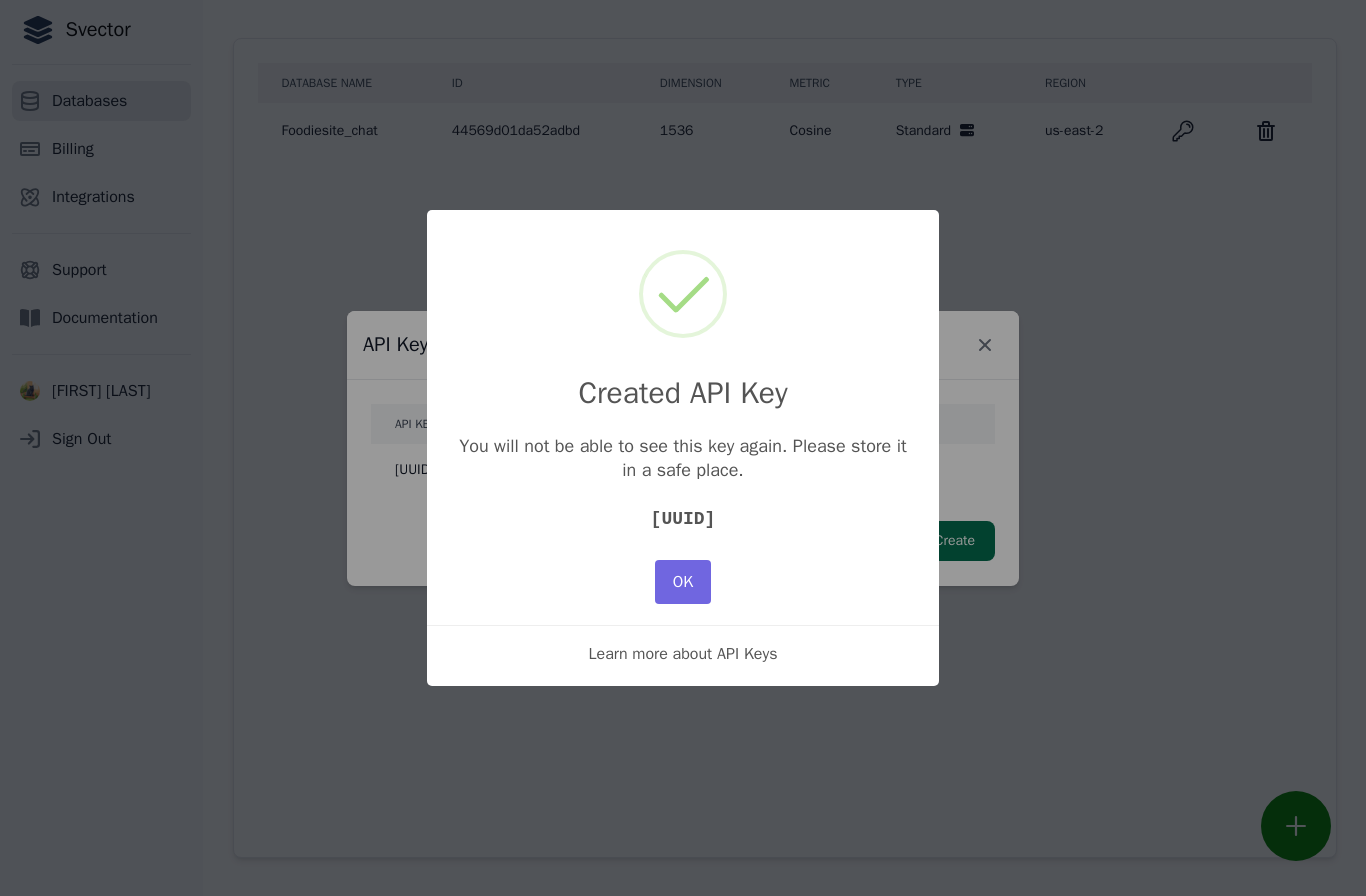 drag, startPoint x: 480, startPoint y: 516, endPoint x: 905, endPoint y: 516, distance: 425 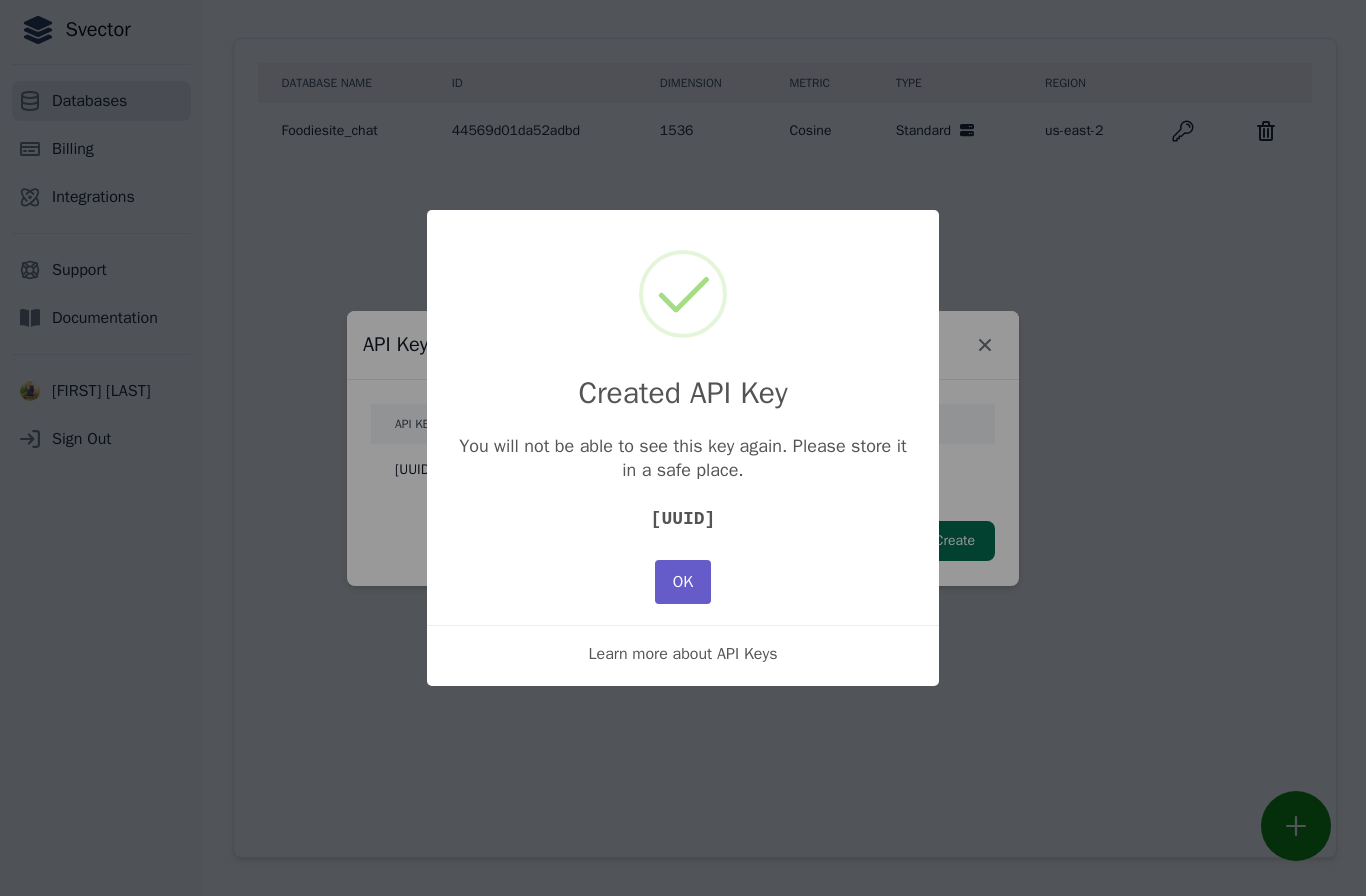 click on "OK" at bounding box center (683, 582) 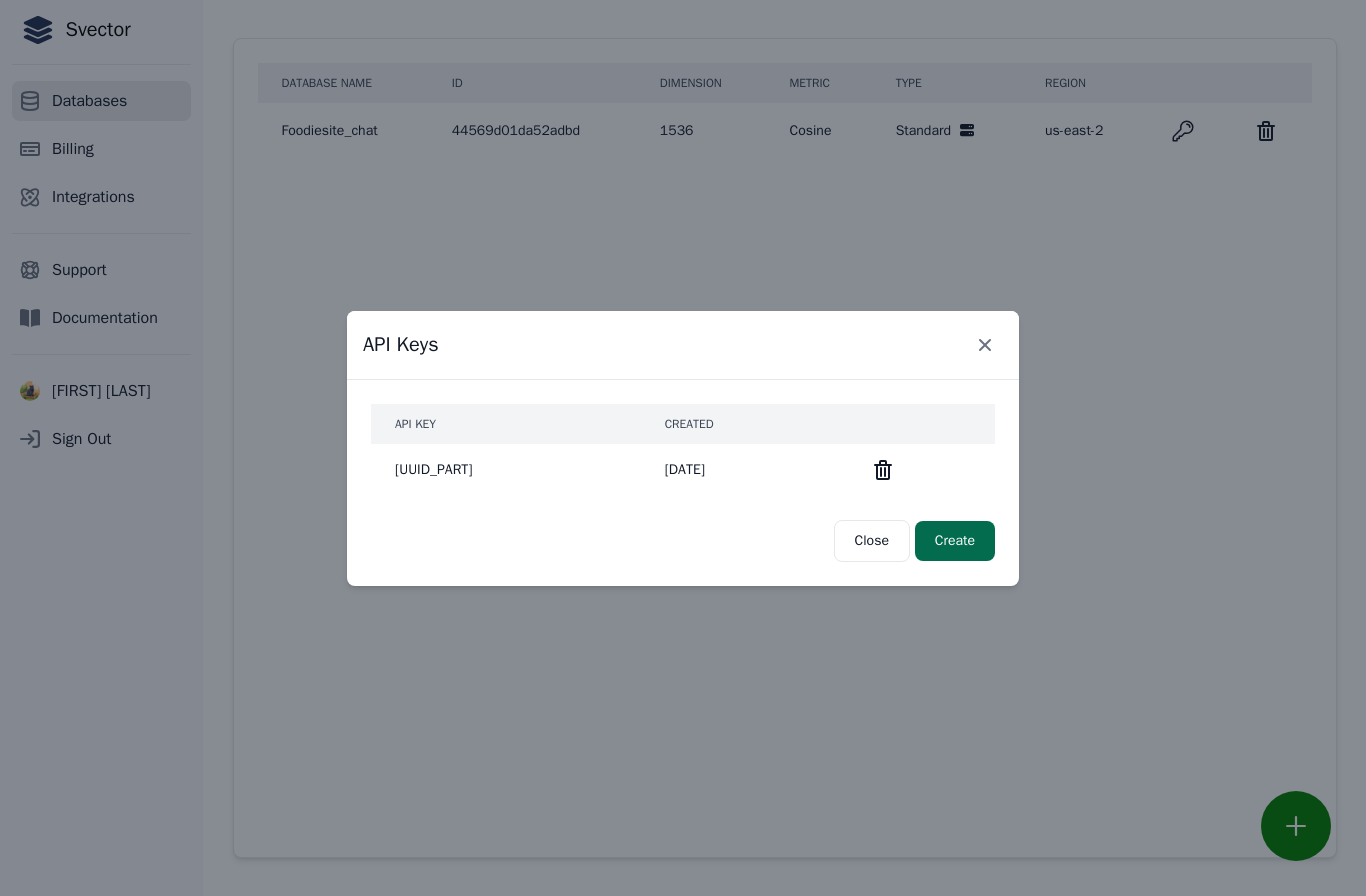 click 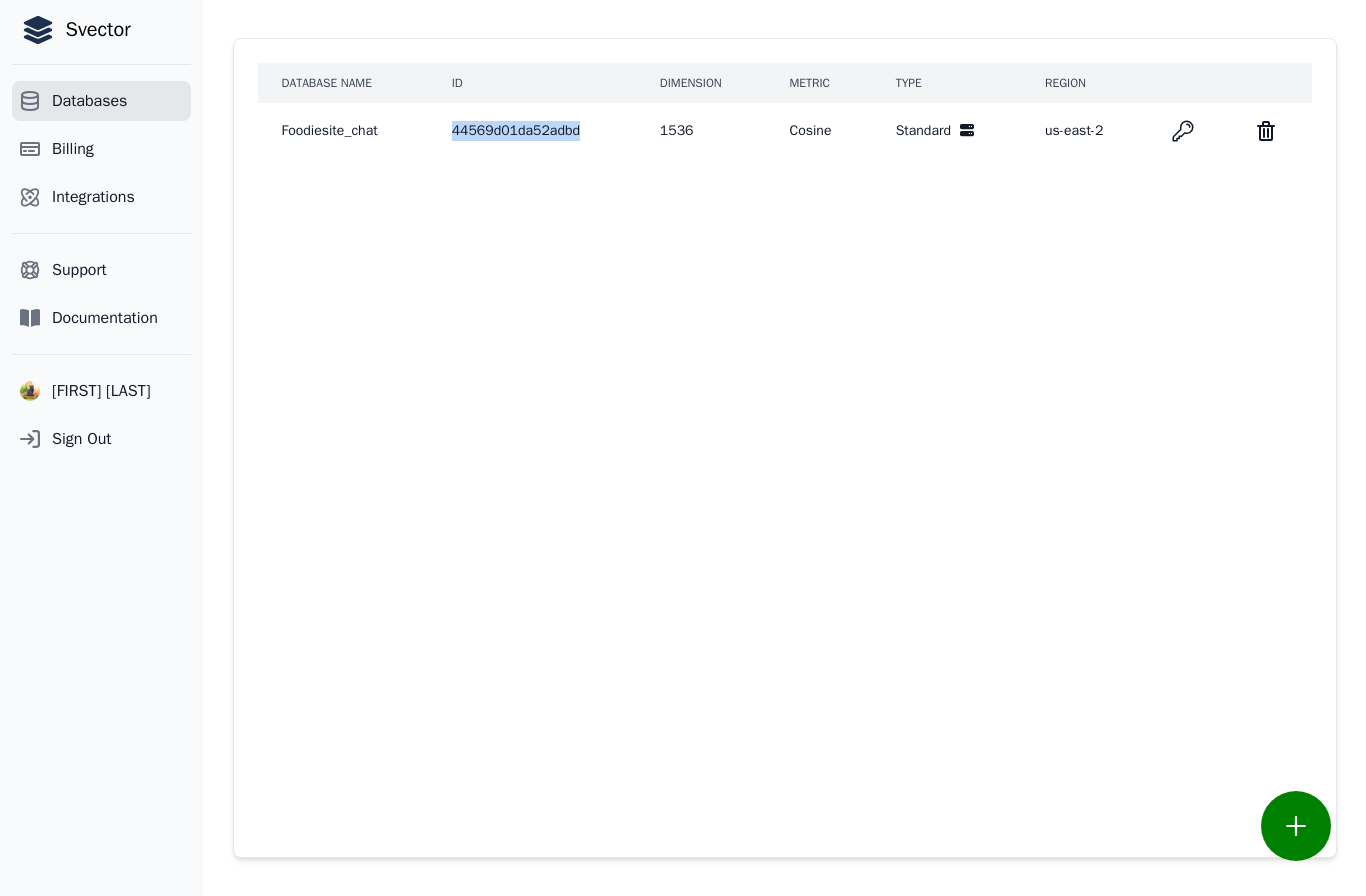 drag, startPoint x: 457, startPoint y: 136, endPoint x: 598, endPoint y: 128, distance: 141.22676 